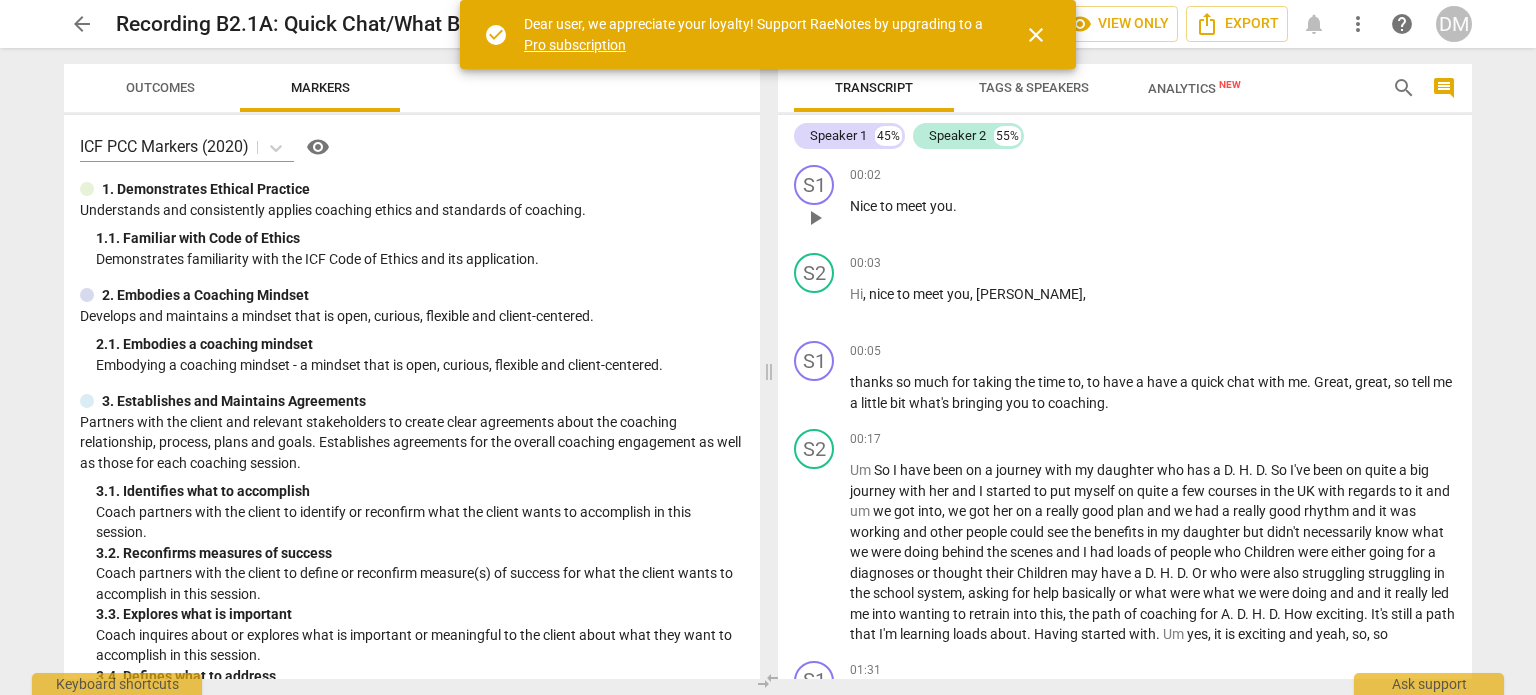 scroll, scrollTop: 0, scrollLeft: 0, axis: both 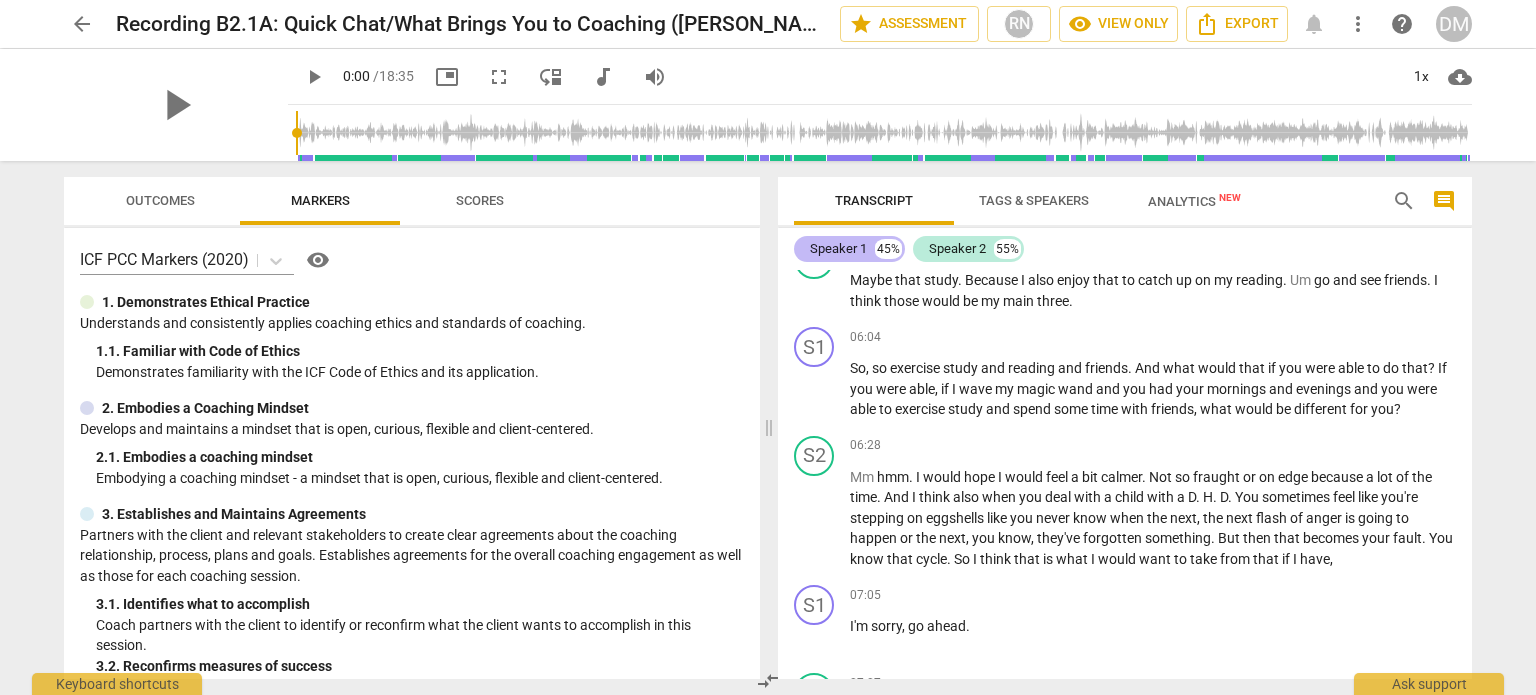 click on "Speaker 1" at bounding box center (838, 249) 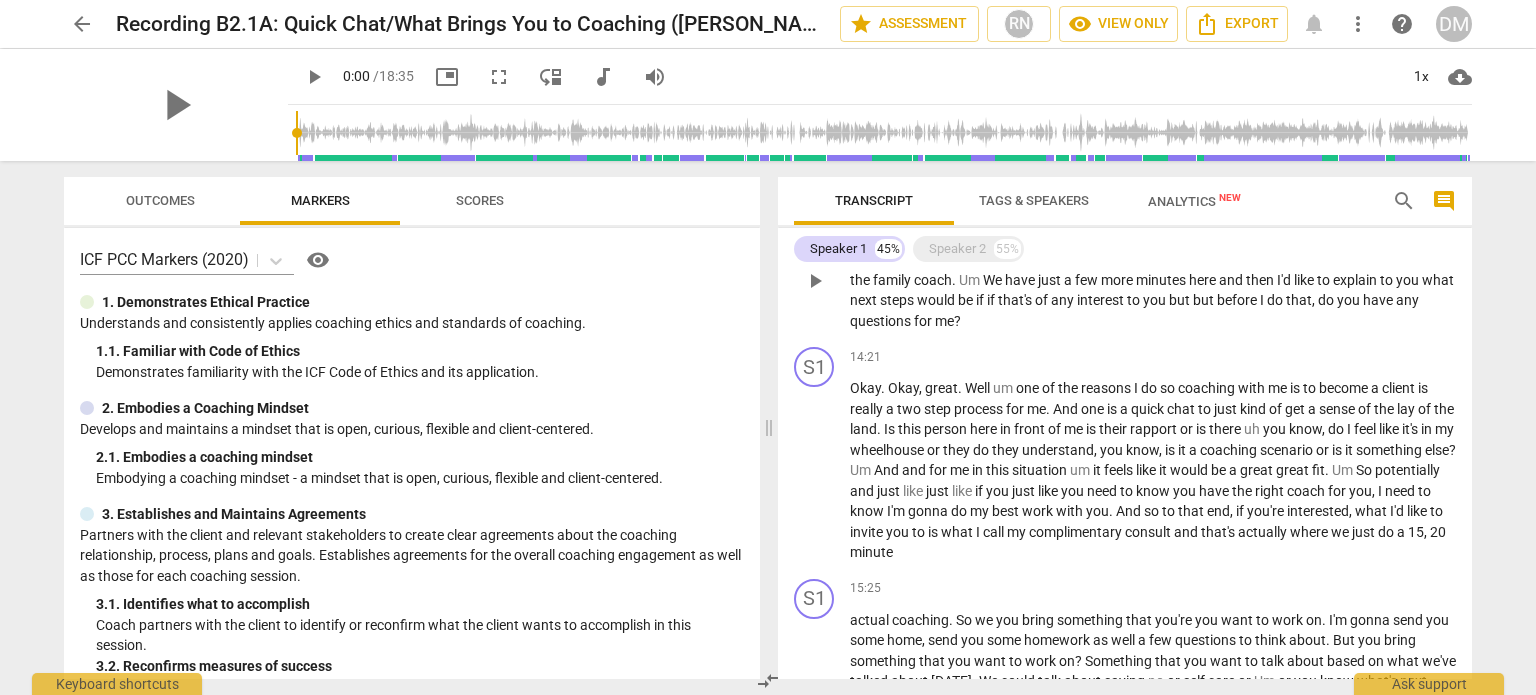 scroll, scrollTop: 2018, scrollLeft: 0, axis: vertical 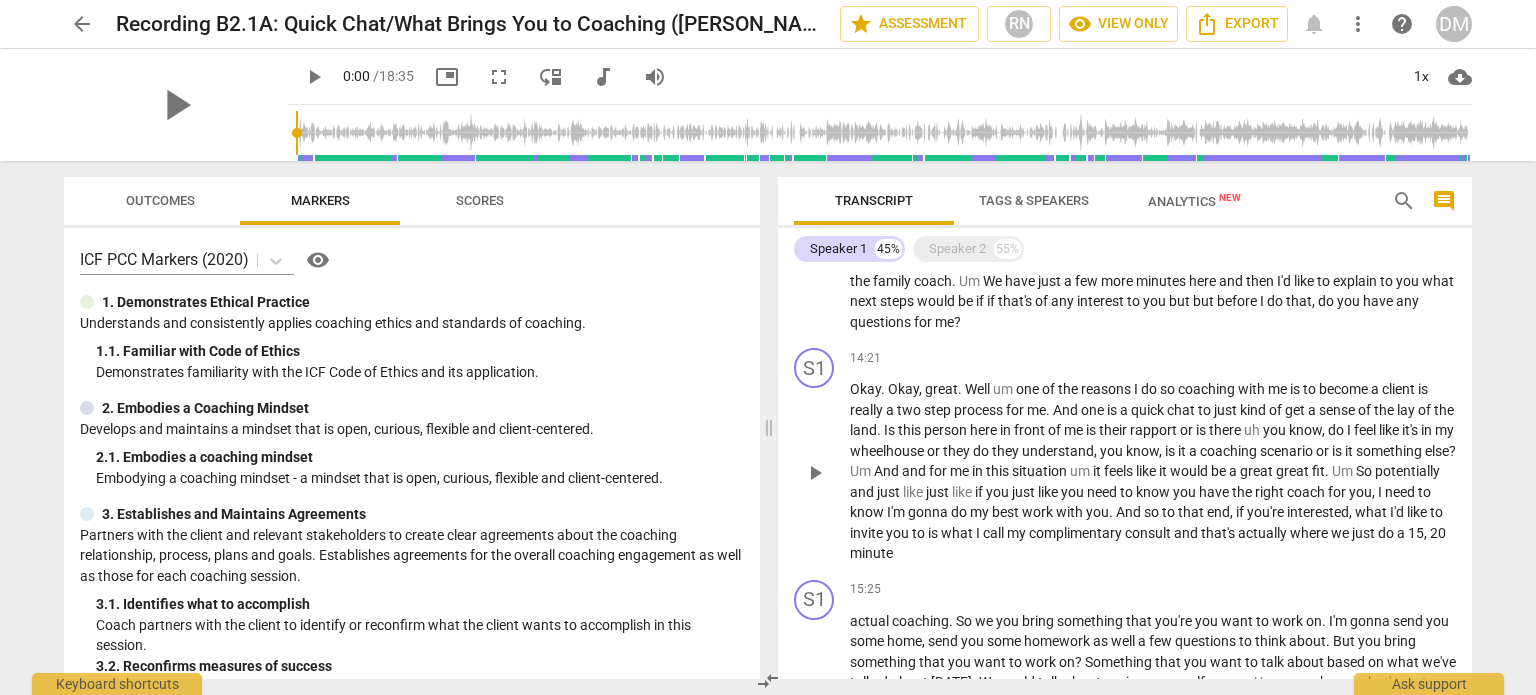 click on "reasons" at bounding box center (1107, 389) 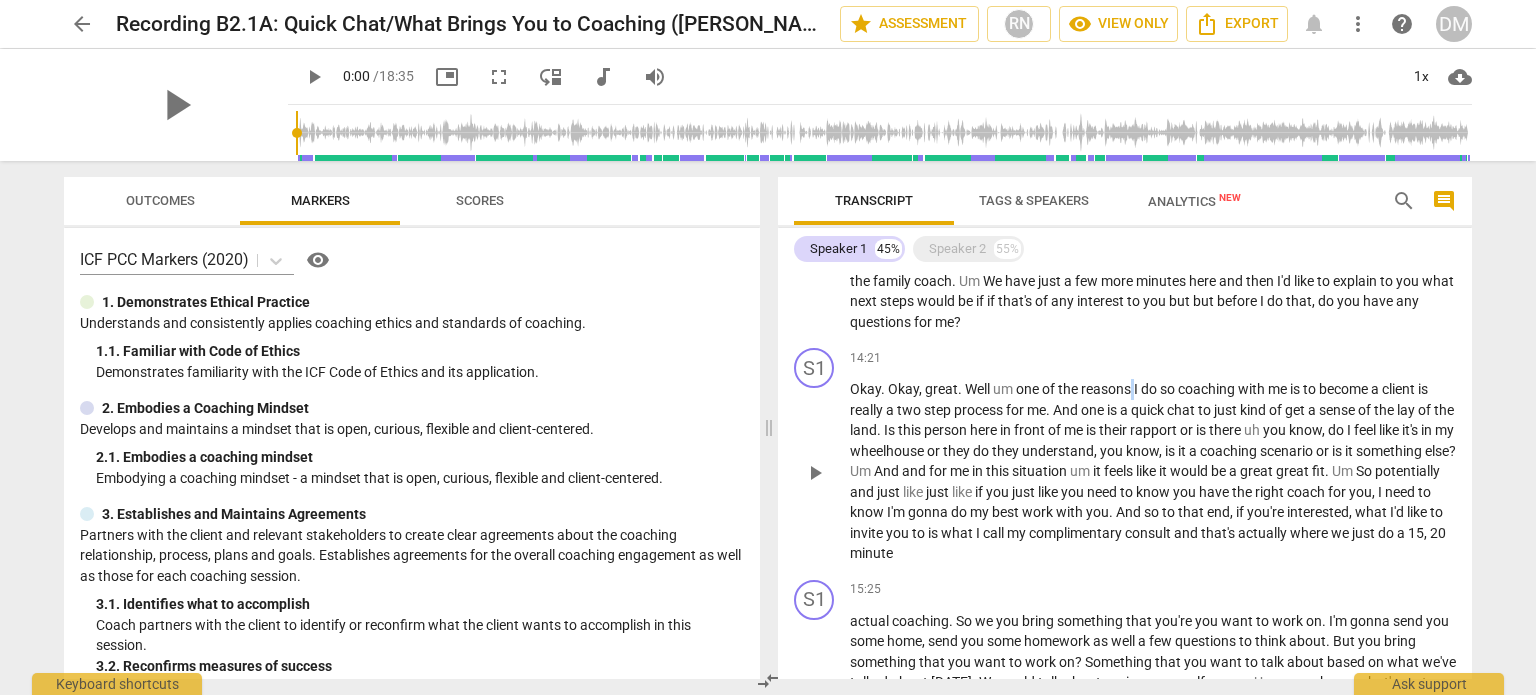 click on "reasons" at bounding box center [1107, 389] 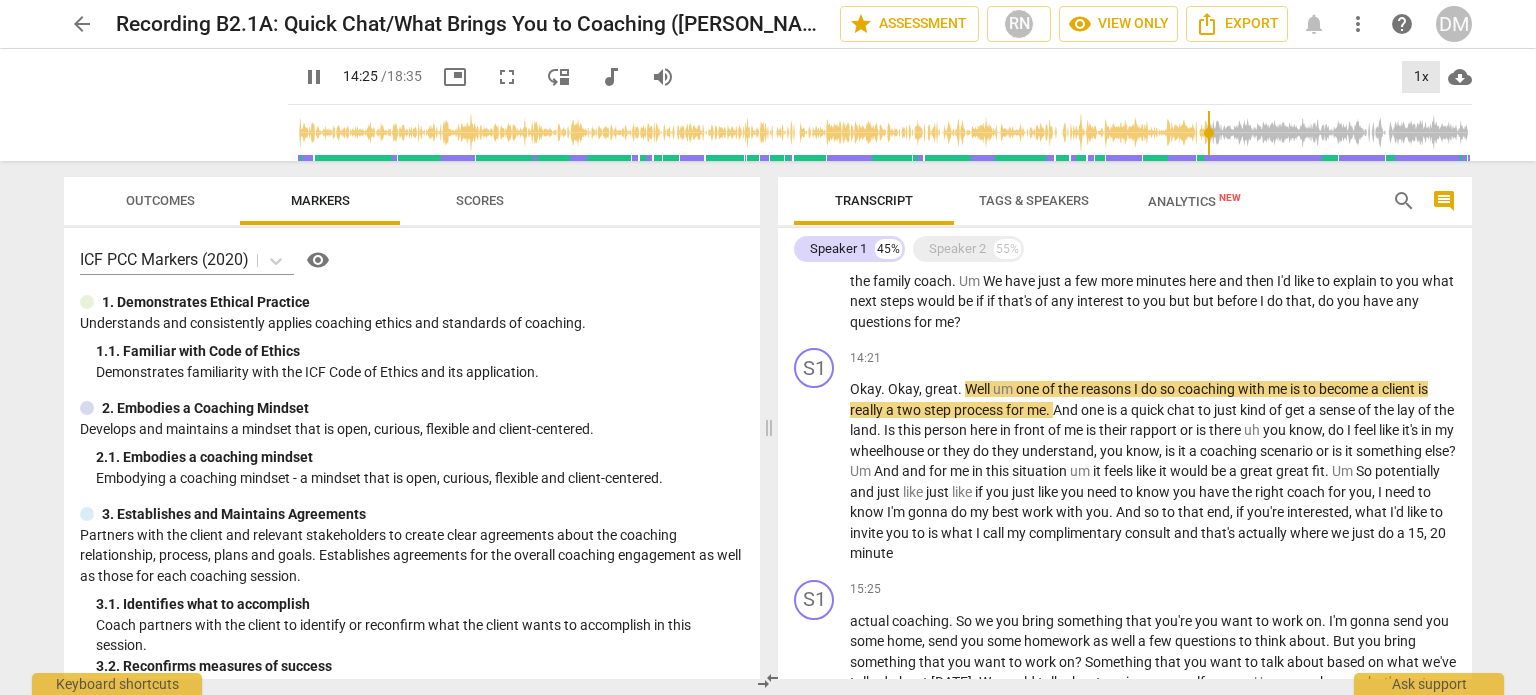click on "1x" at bounding box center [1421, 77] 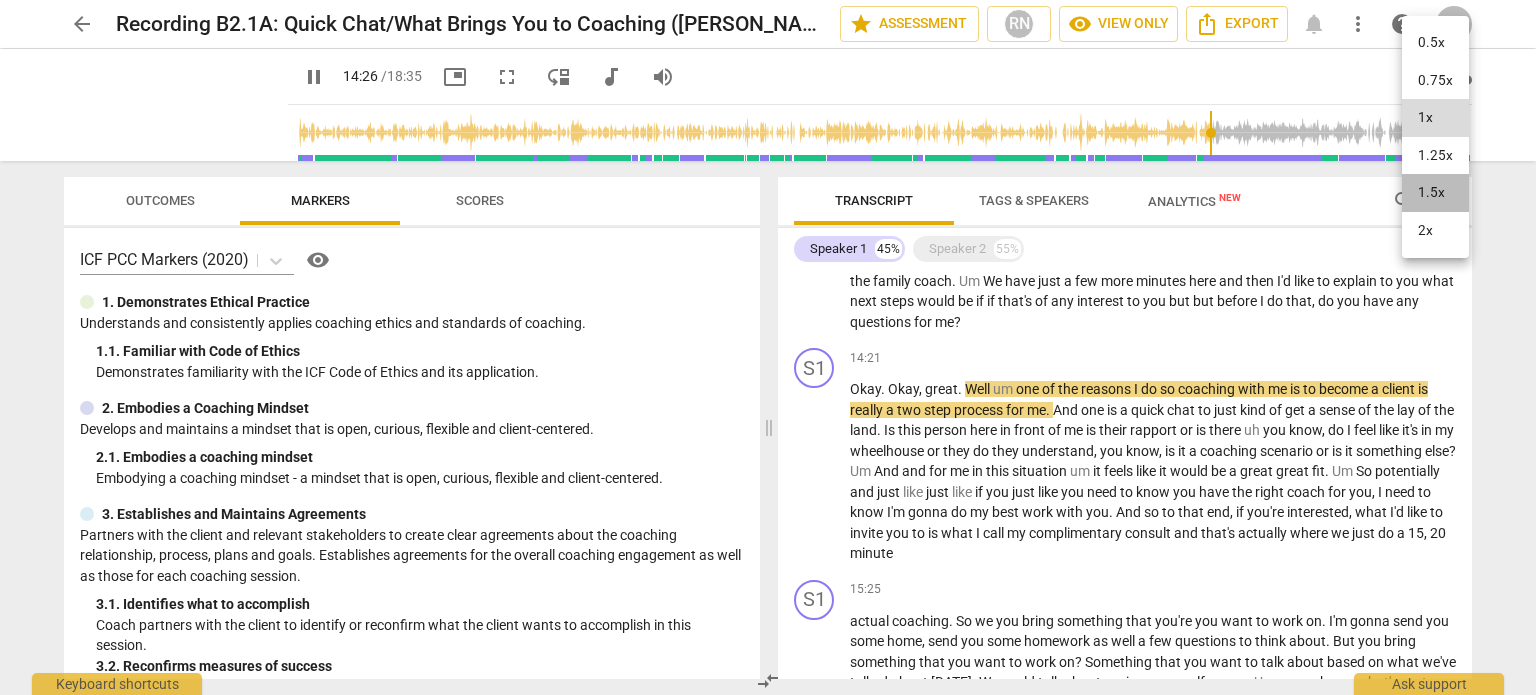 click on "1.5x" at bounding box center (1435, 193) 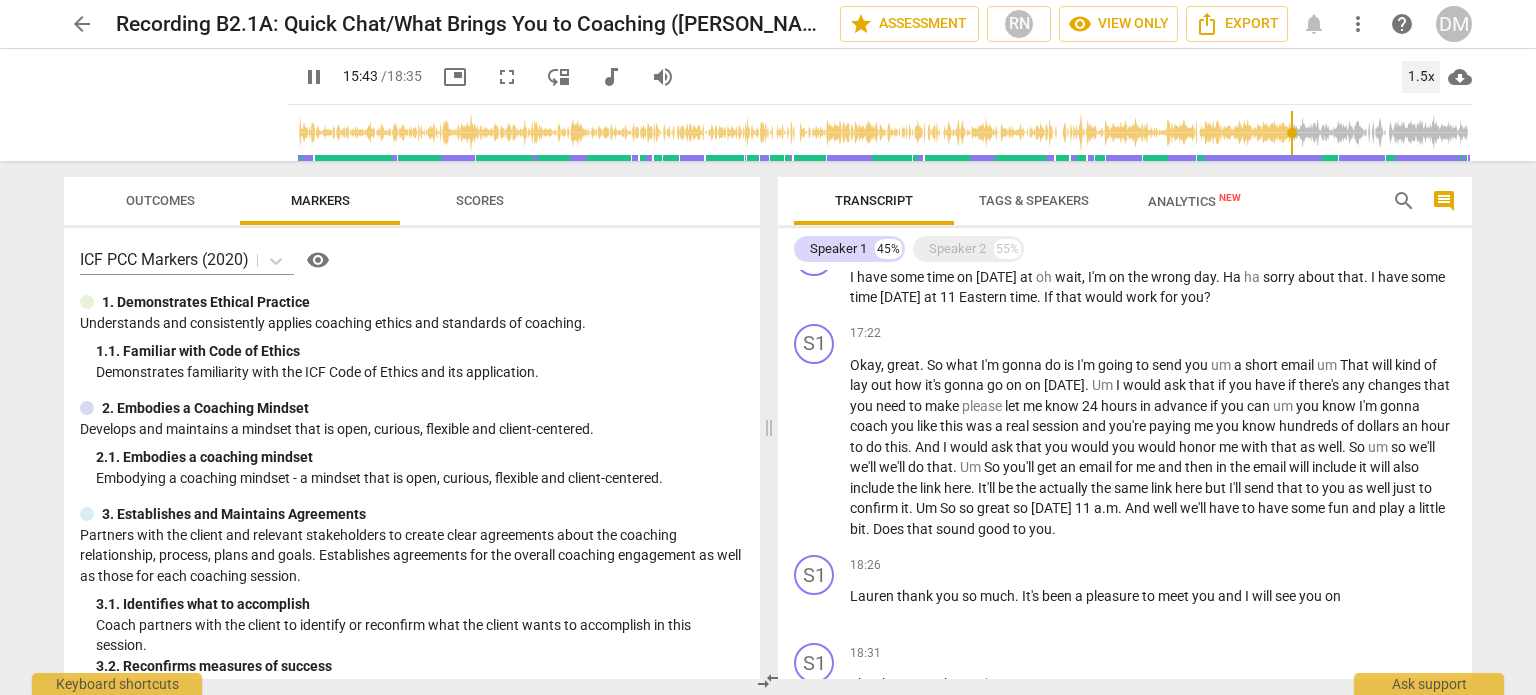 scroll, scrollTop: 2743, scrollLeft: 0, axis: vertical 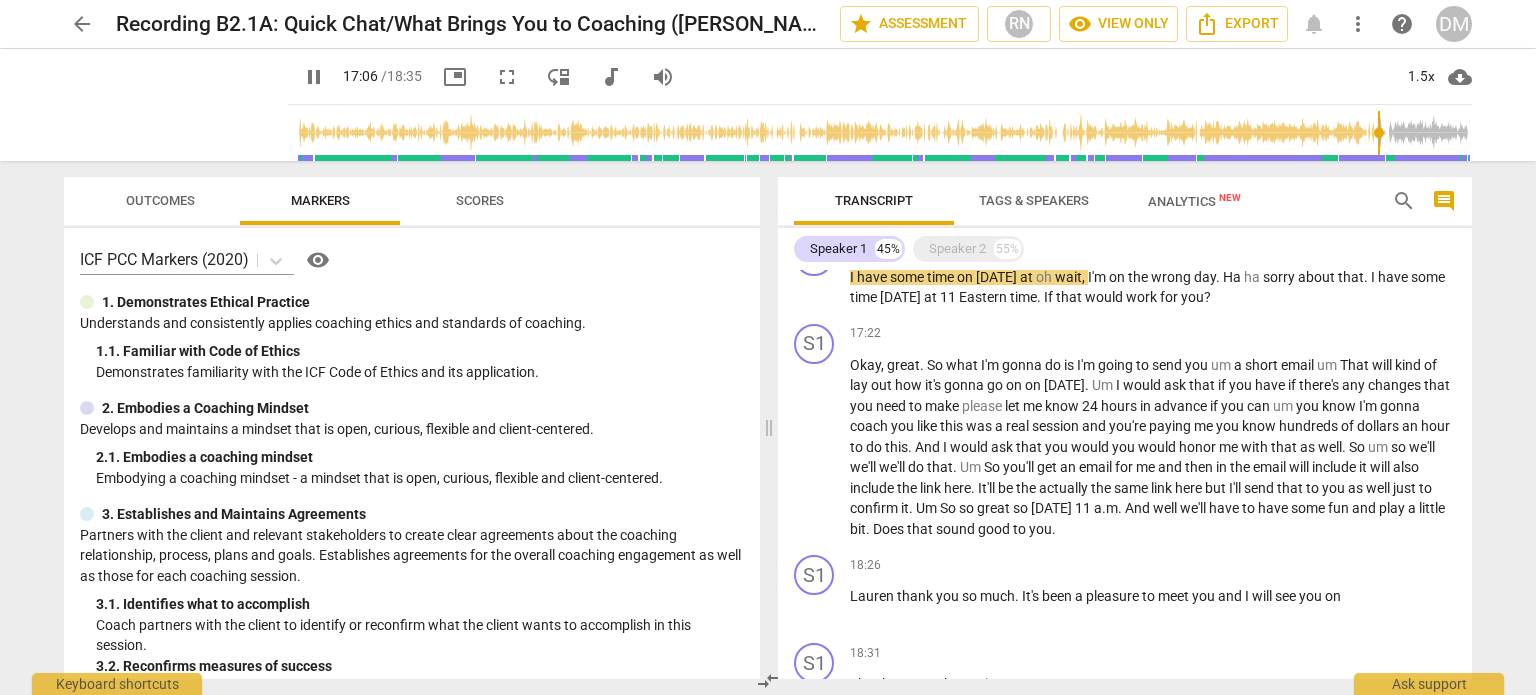 click on "pause" at bounding box center (314, 77) 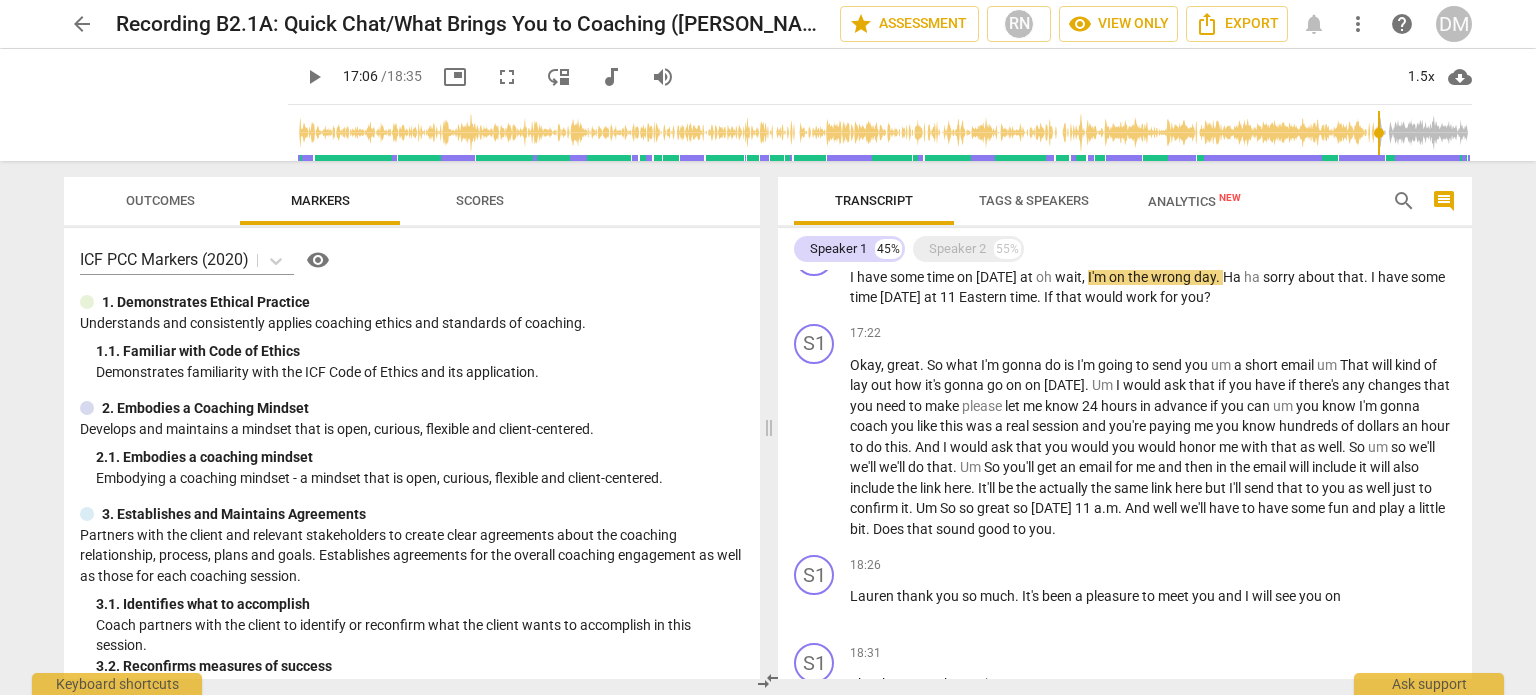 type on "1027" 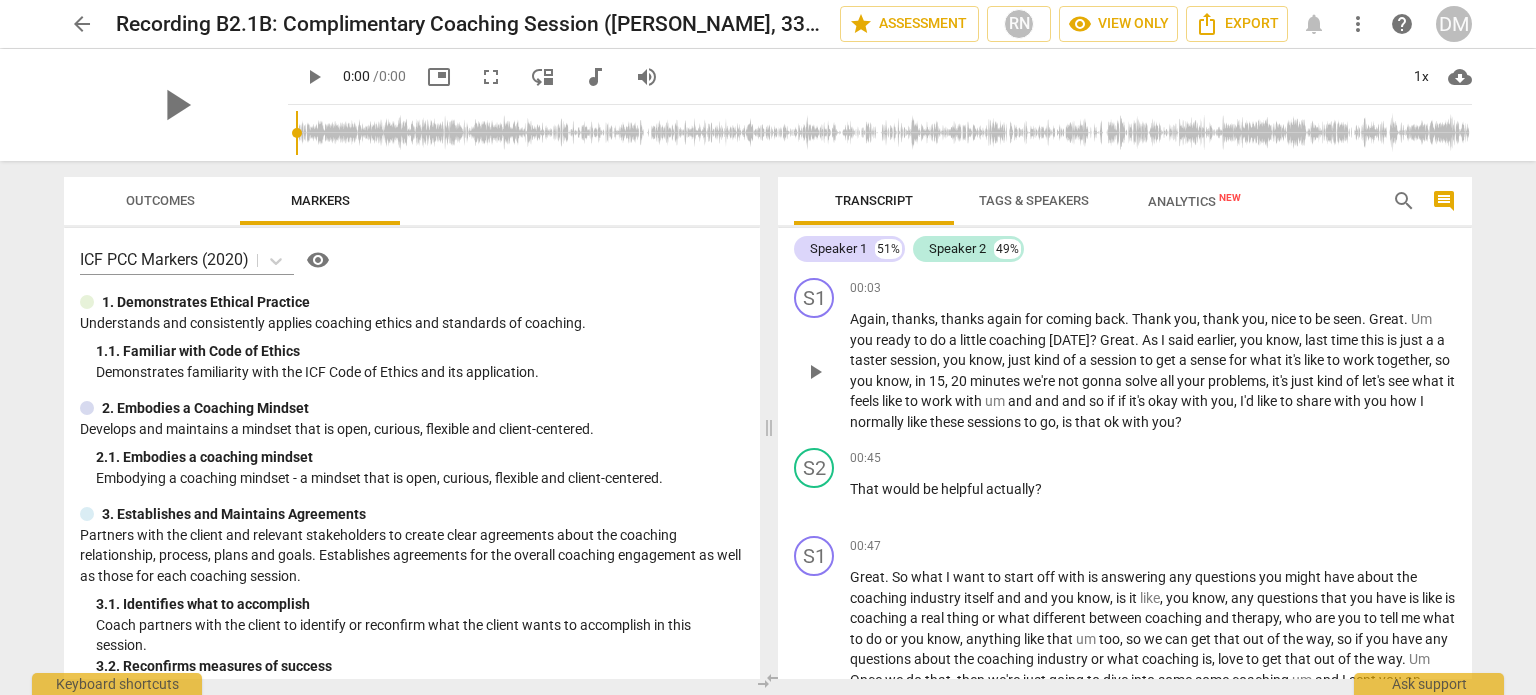 scroll, scrollTop: 0, scrollLeft: 0, axis: both 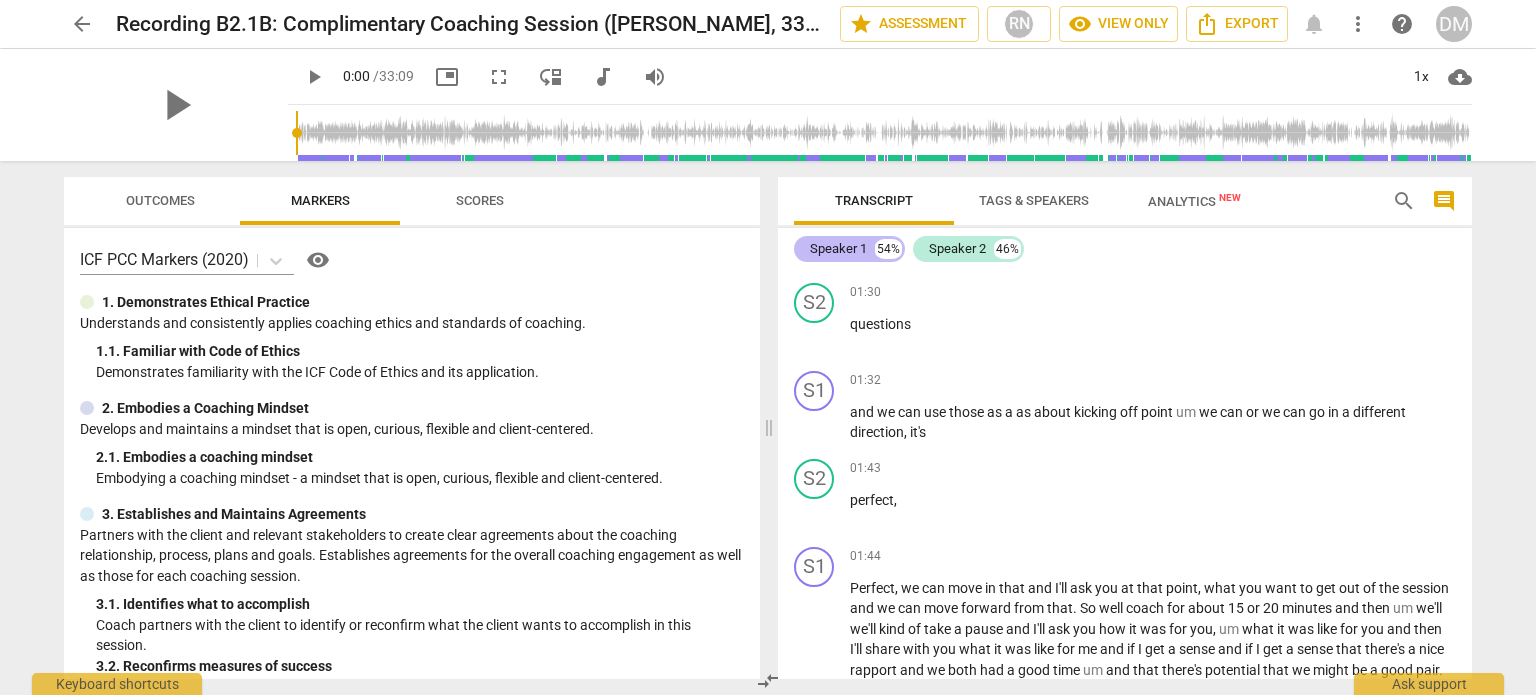 click on "Speaker 1" at bounding box center [838, 249] 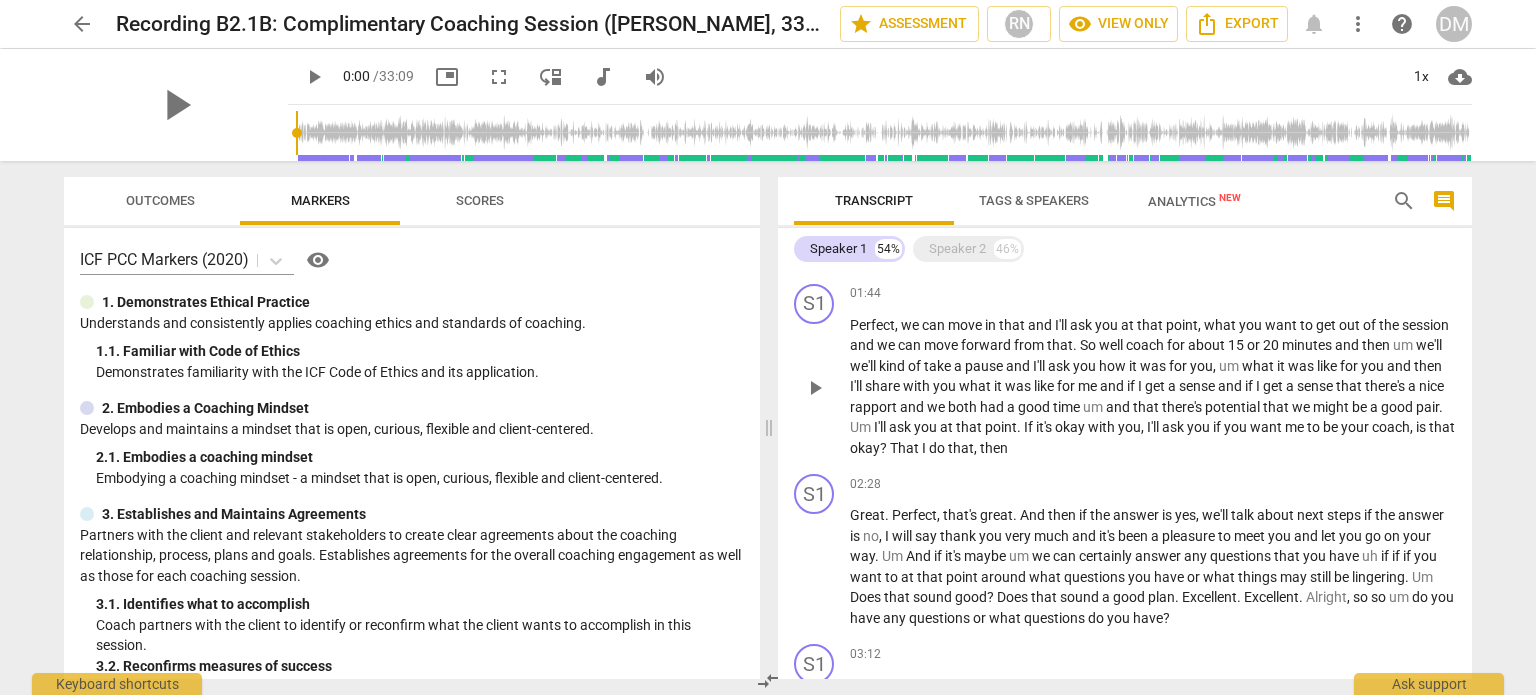 scroll, scrollTop: 441, scrollLeft: 0, axis: vertical 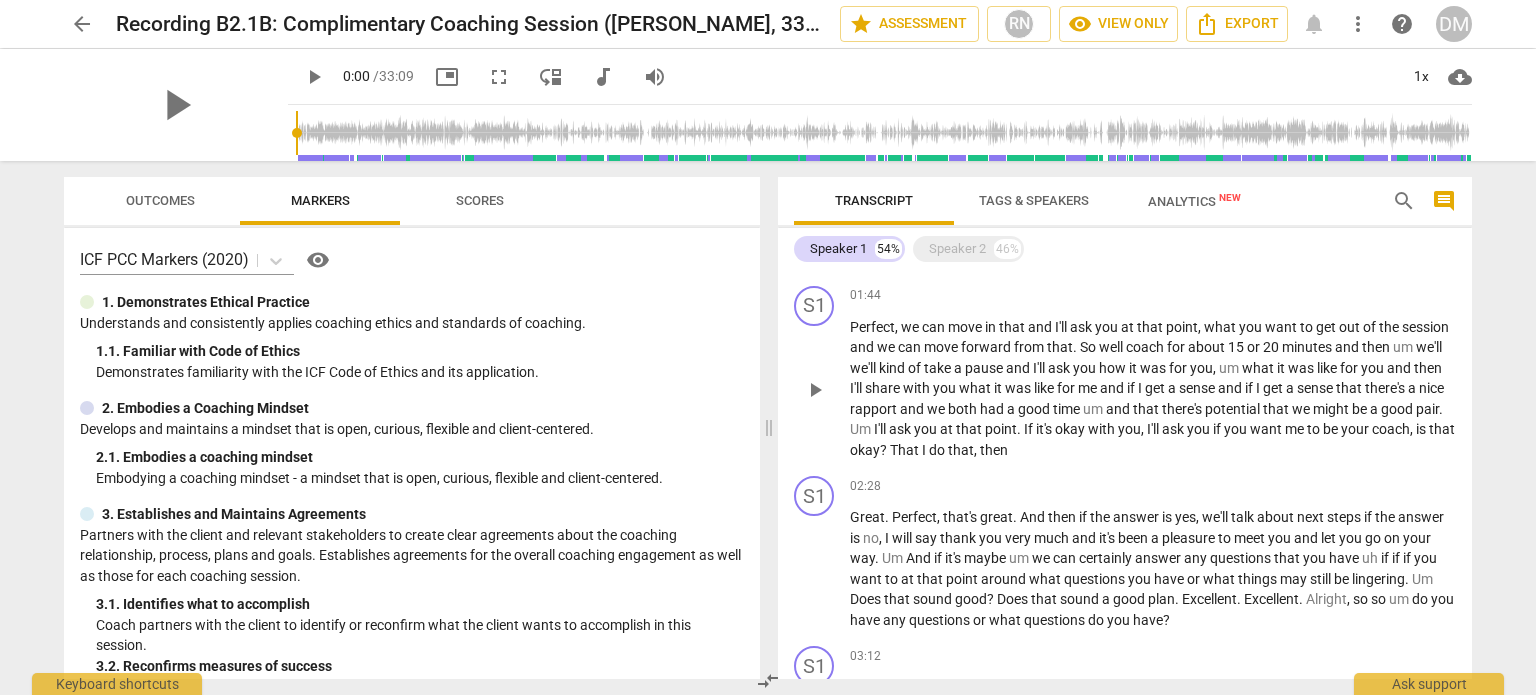 click on "Perfect" at bounding box center (872, 327) 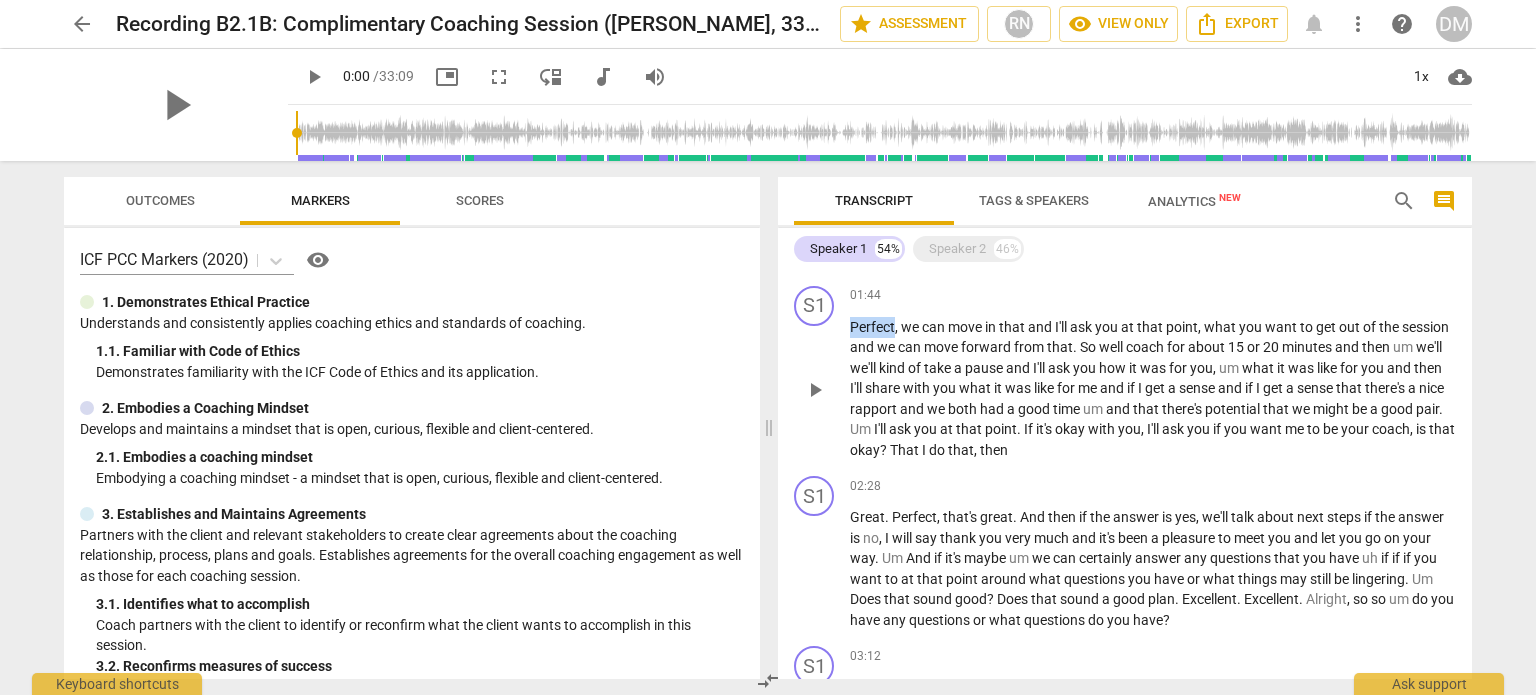 click on "Perfect" at bounding box center [872, 327] 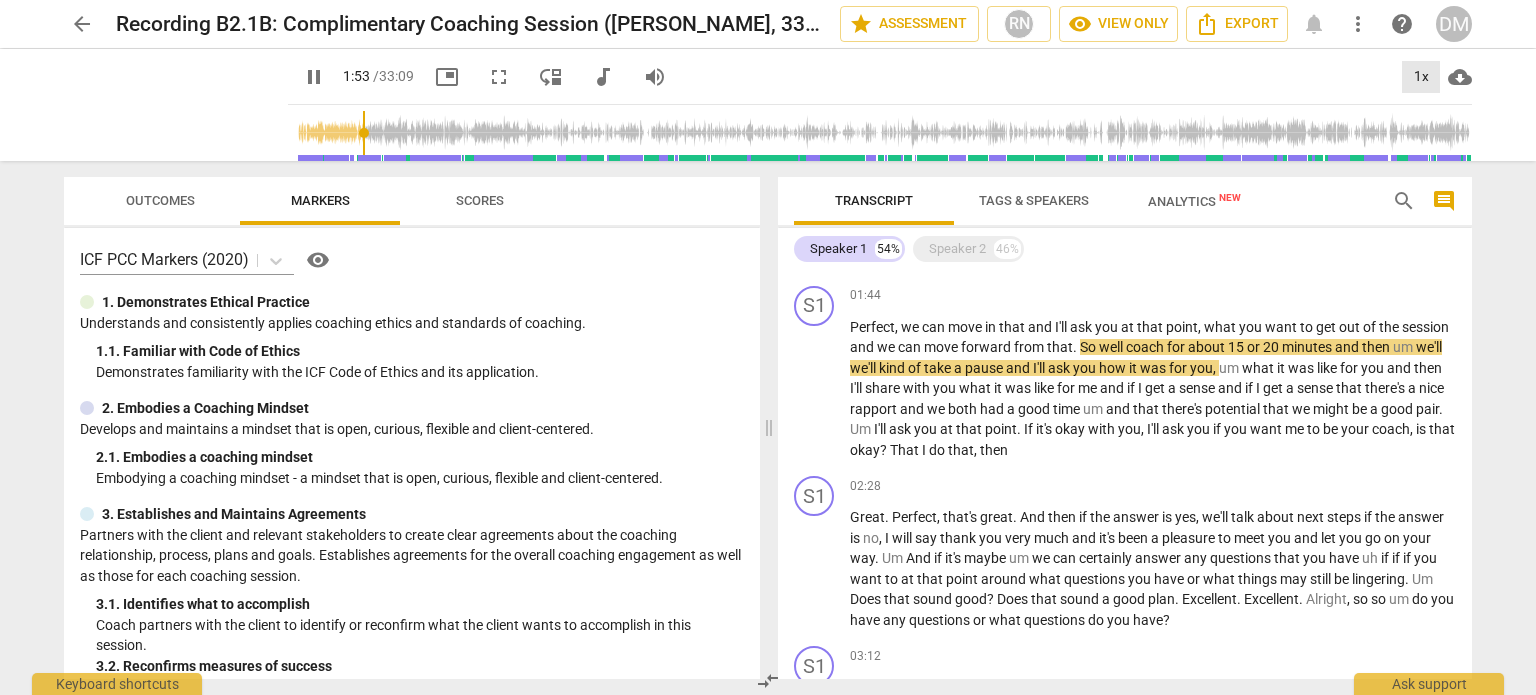 click on "1x" at bounding box center (1421, 77) 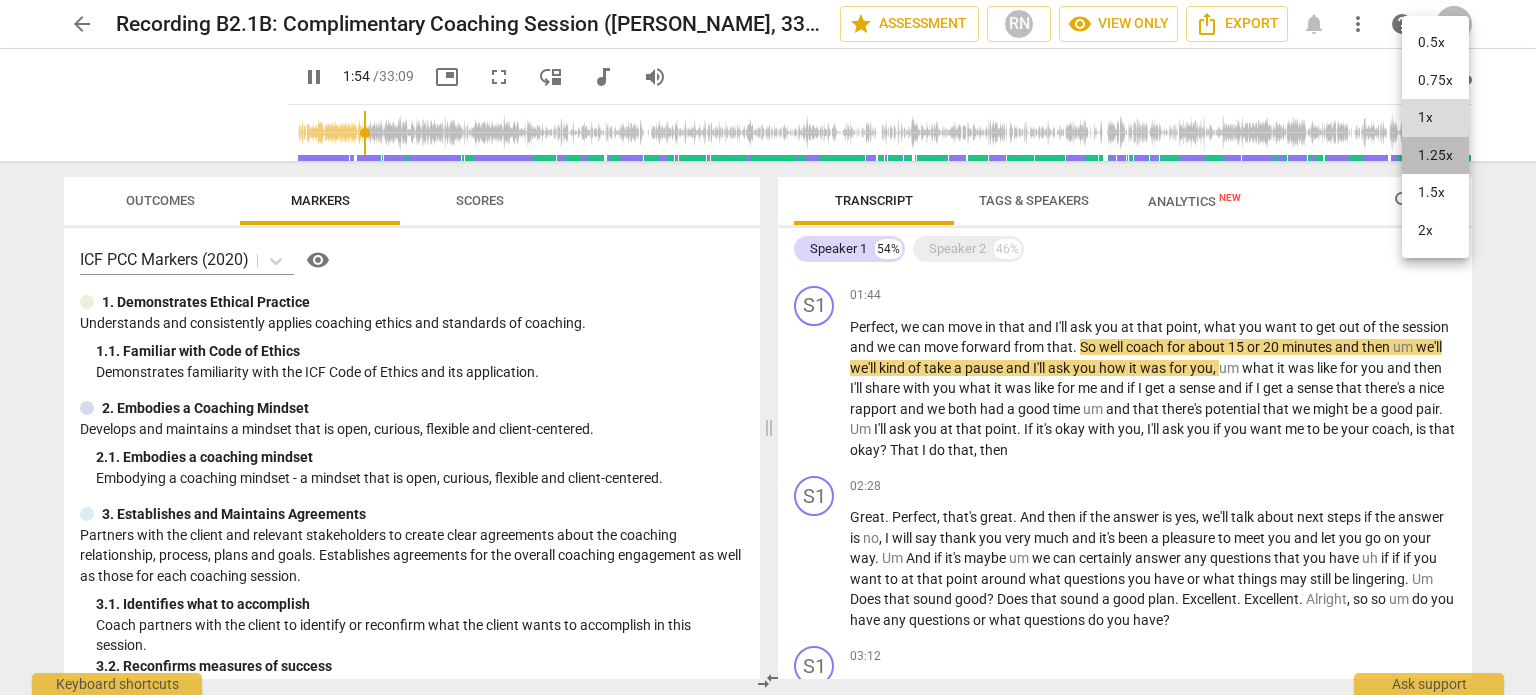 click on "1.25x" at bounding box center [1435, 156] 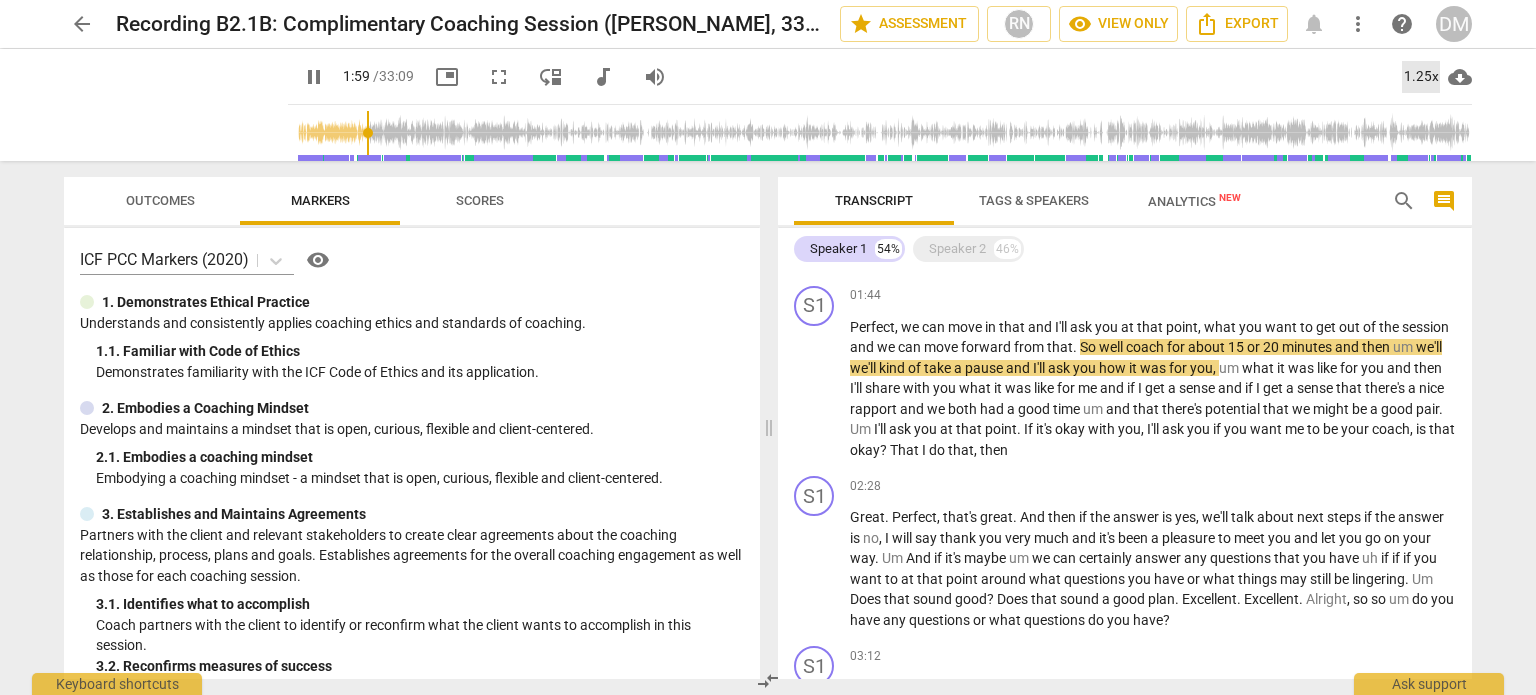 click on "1.25x" at bounding box center [1421, 77] 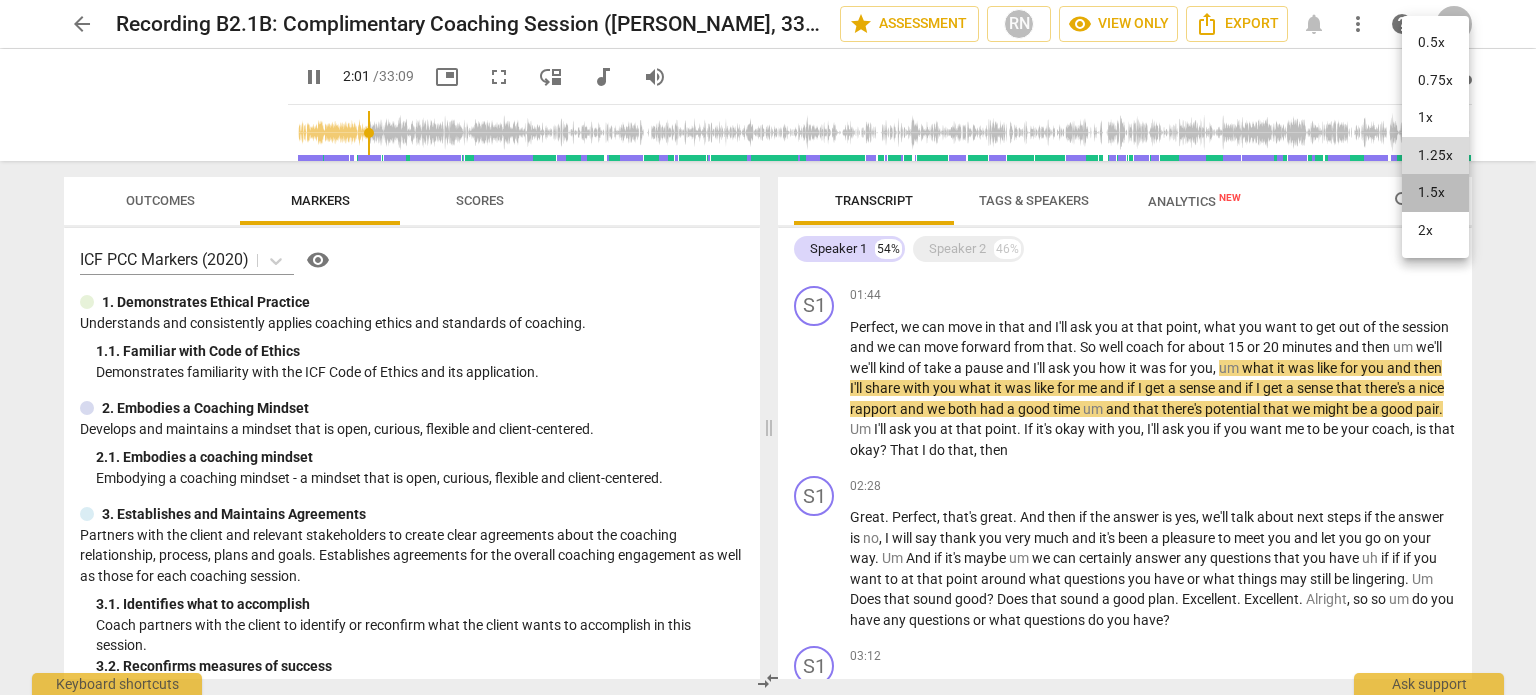 click on "1.5x" at bounding box center [1435, 193] 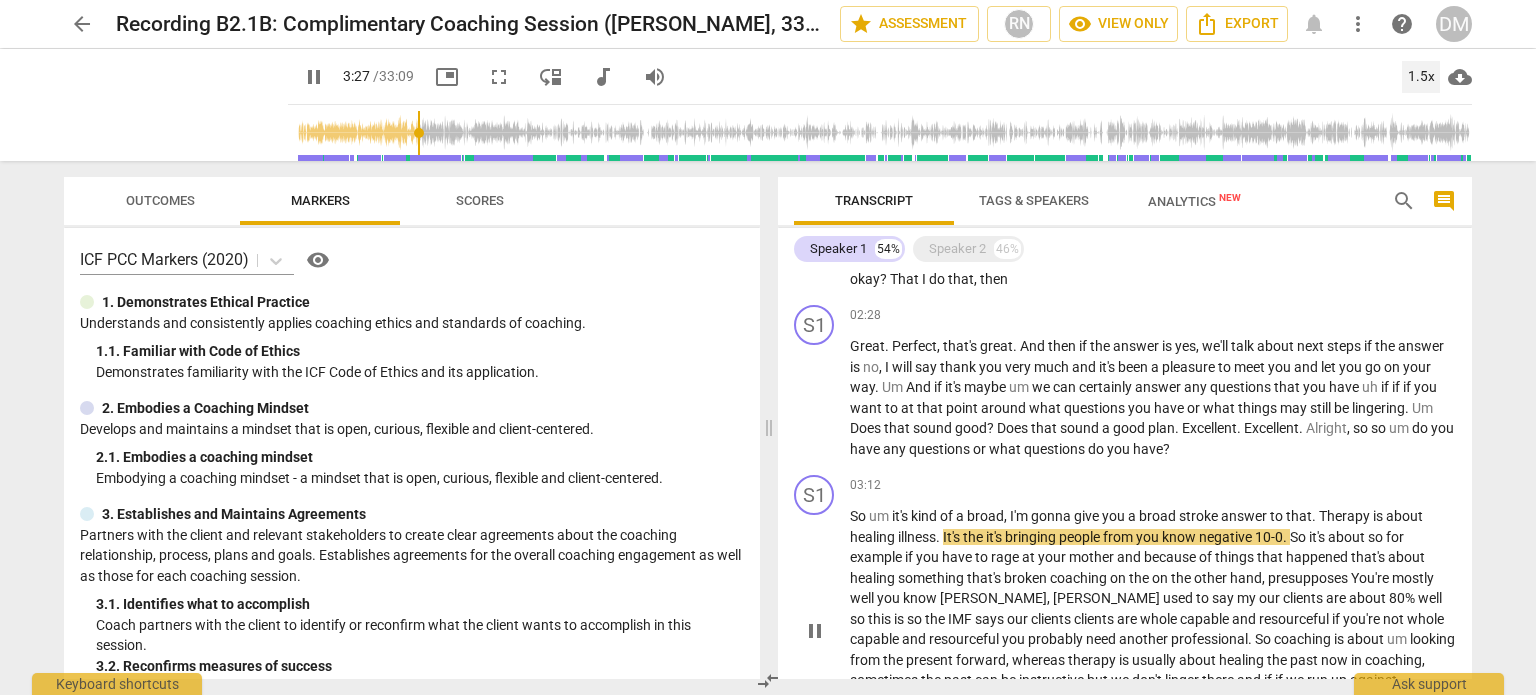scroll, scrollTop: 611, scrollLeft: 0, axis: vertical 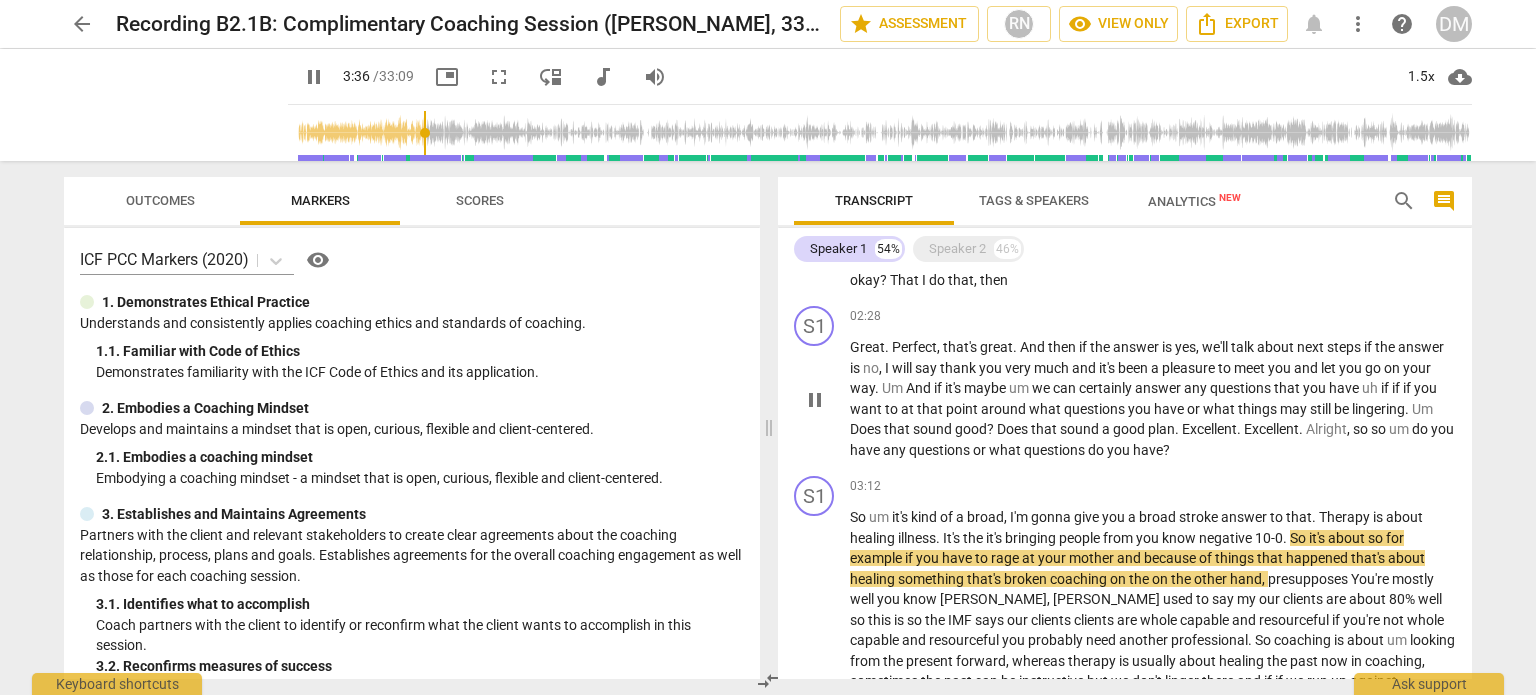 click on "do" at bounding box center [1097, 450] 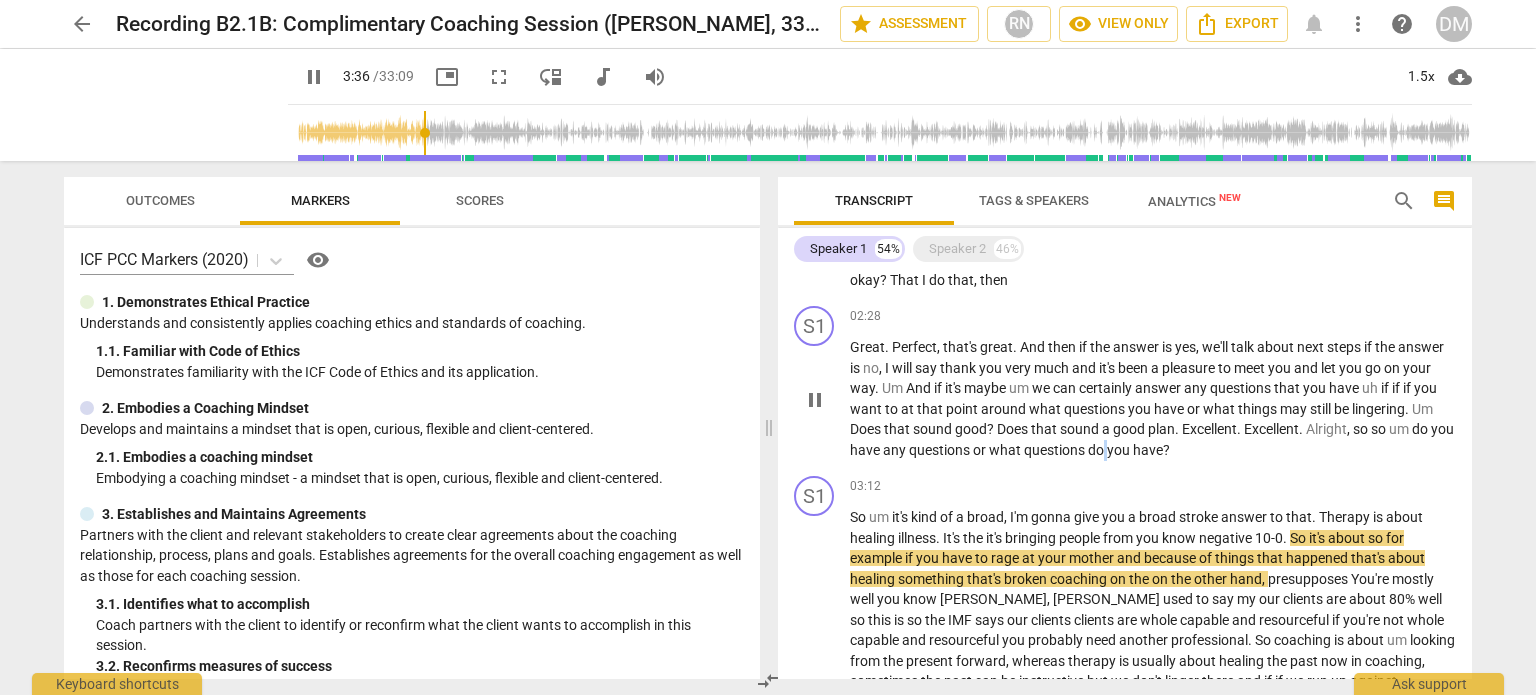 click on "do" at bounding box center [1097, 450] 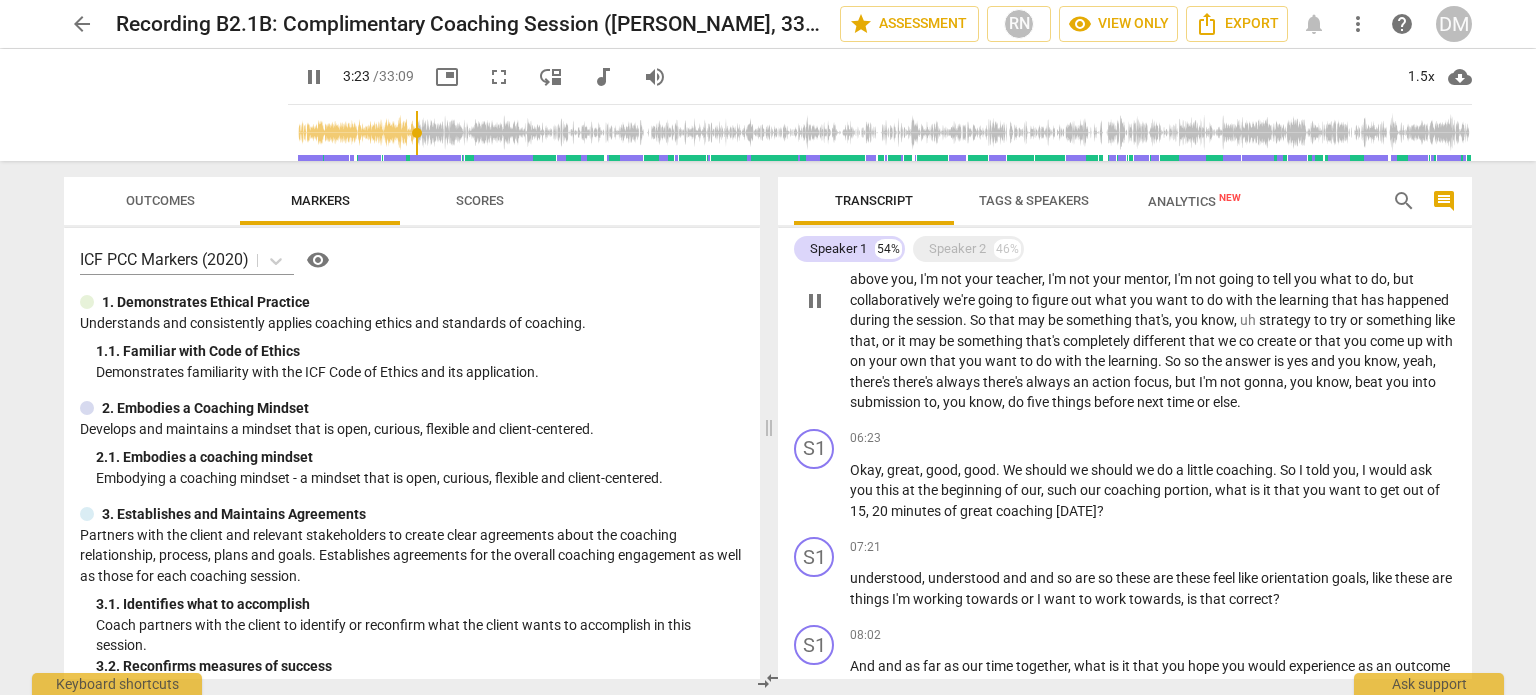 scroll, scrollTop: 1360, scrollLeft: 0, axis: vertical 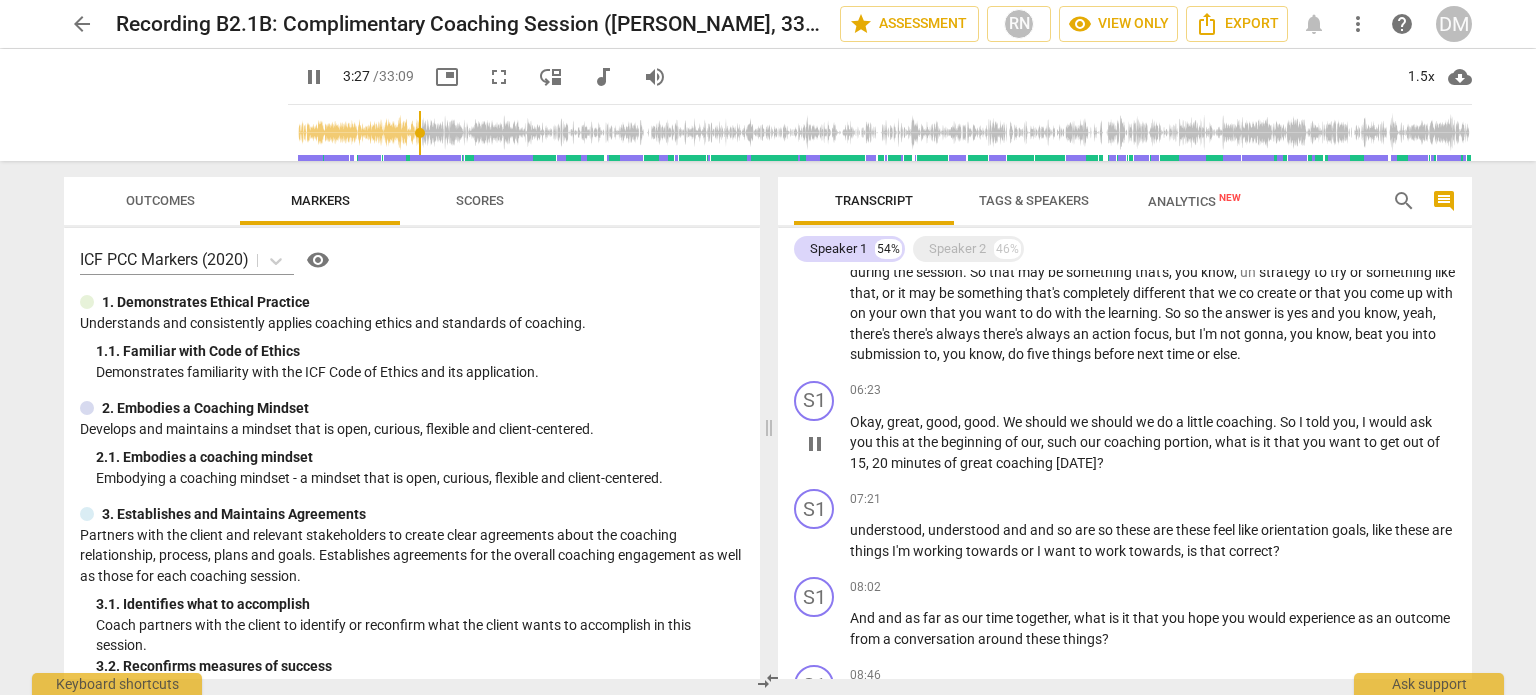 click on "coaching" at bounding box center (1244, 422) 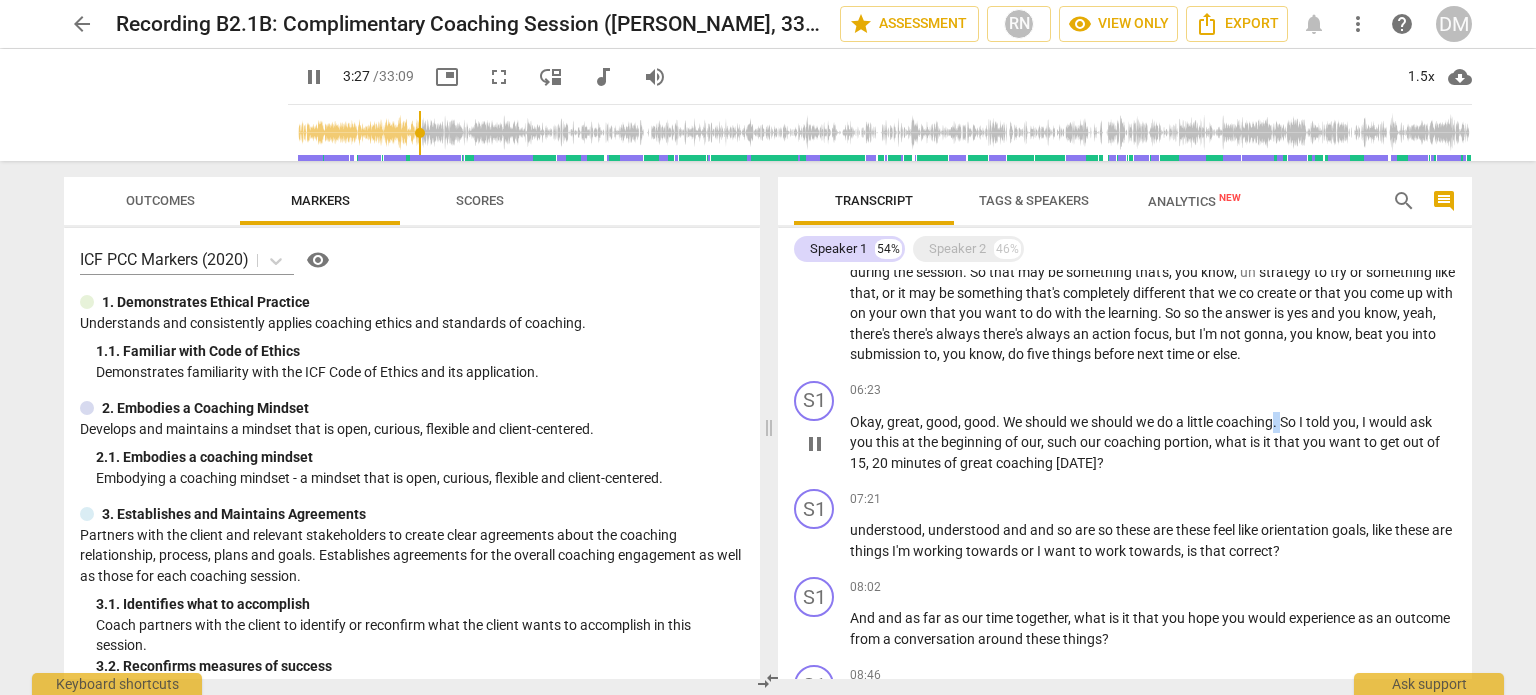 click on "coaching" at bounding box center (1244, 422) 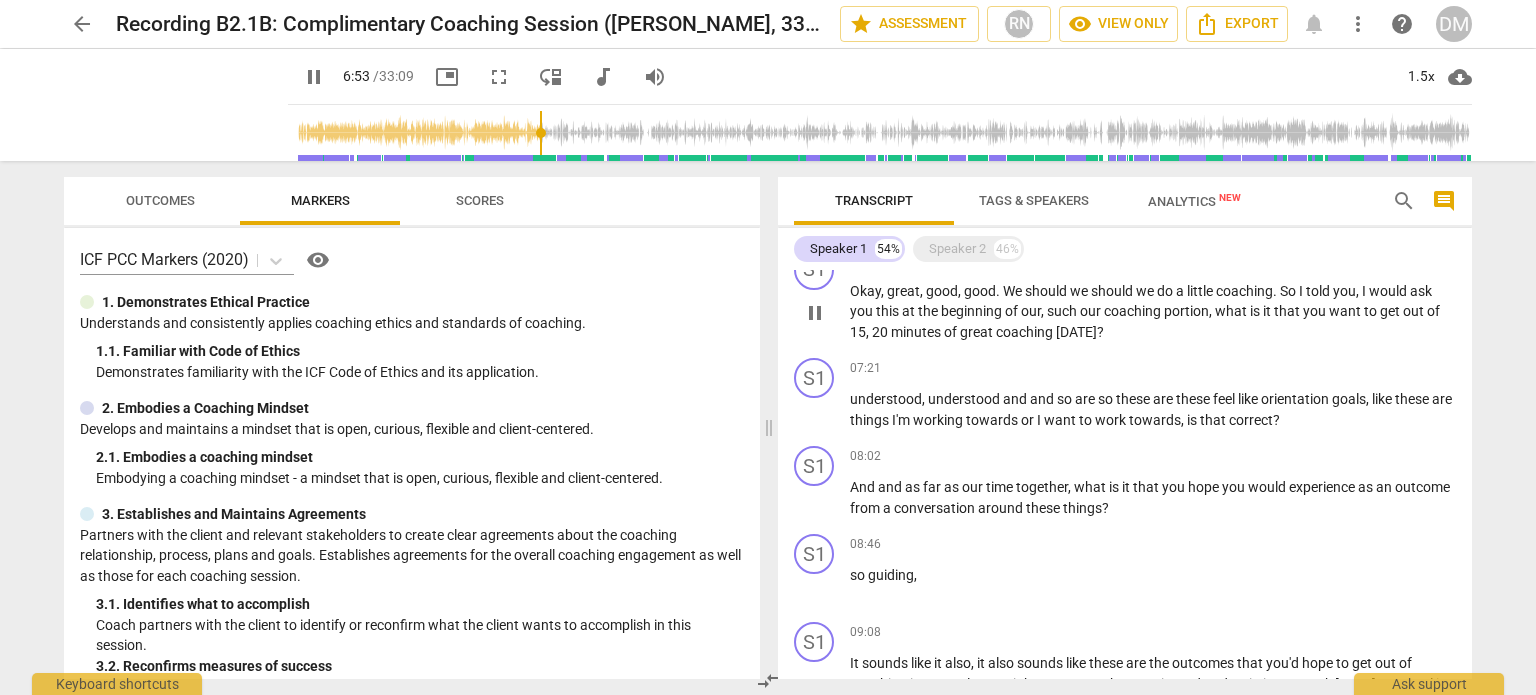 scroll, scrollTop: 1499, scrollLeft: 0, axis: vertical 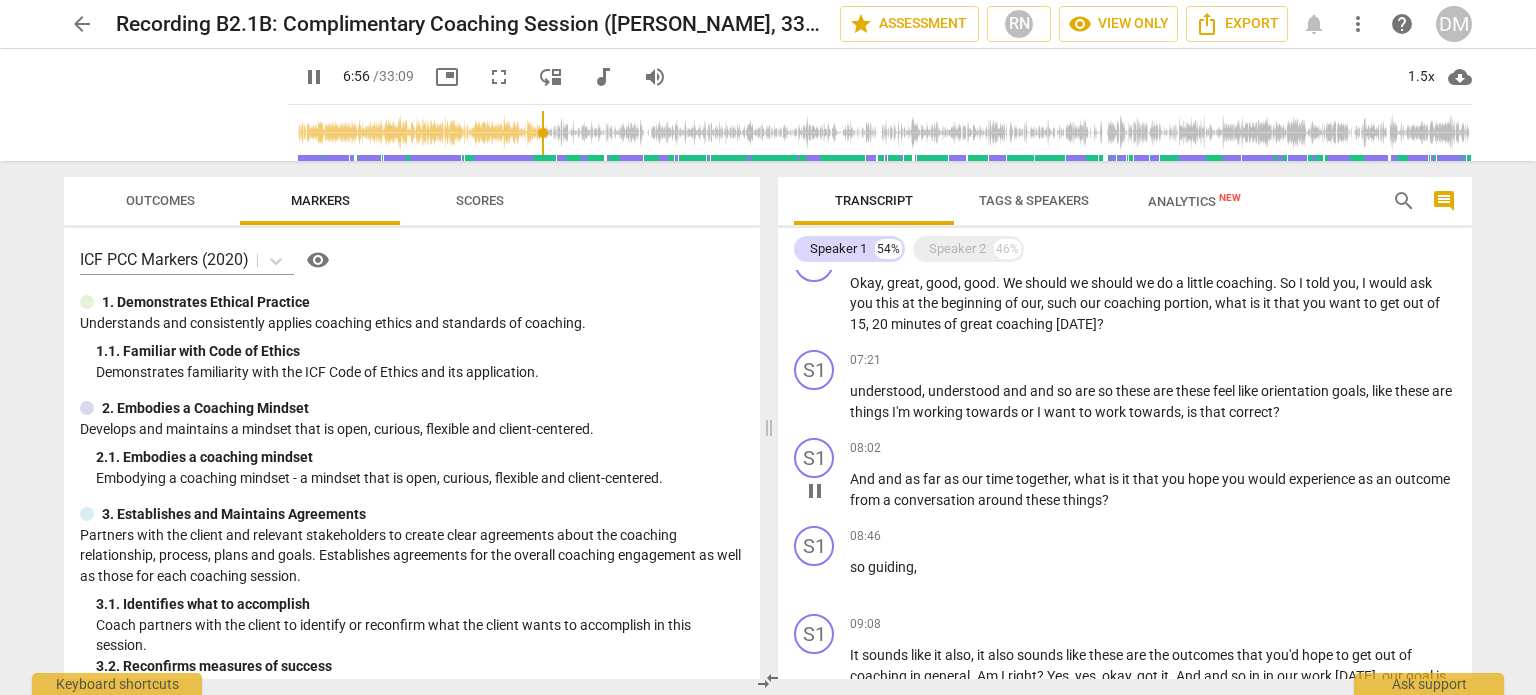 click on "time" at bounding box center [1001, 479] 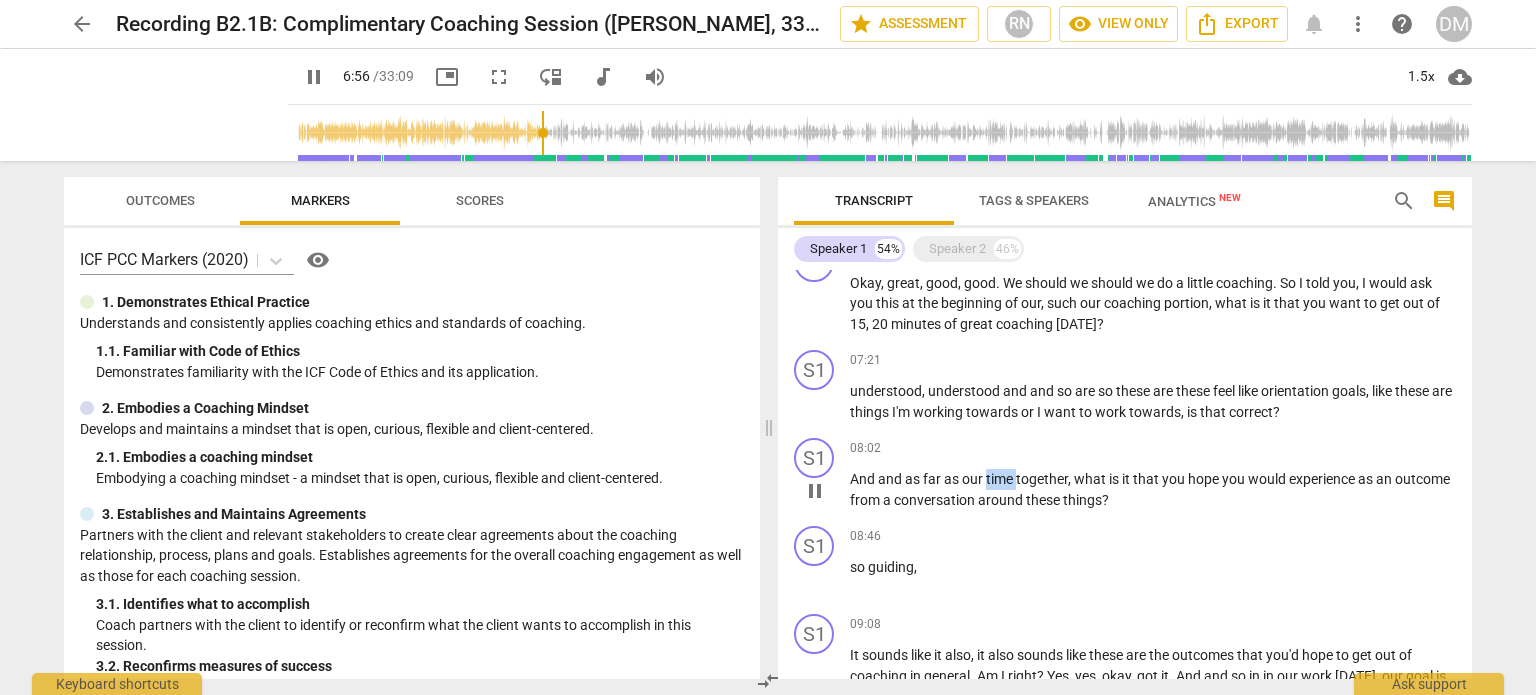click on "time" at bounding box center [1001, 479] 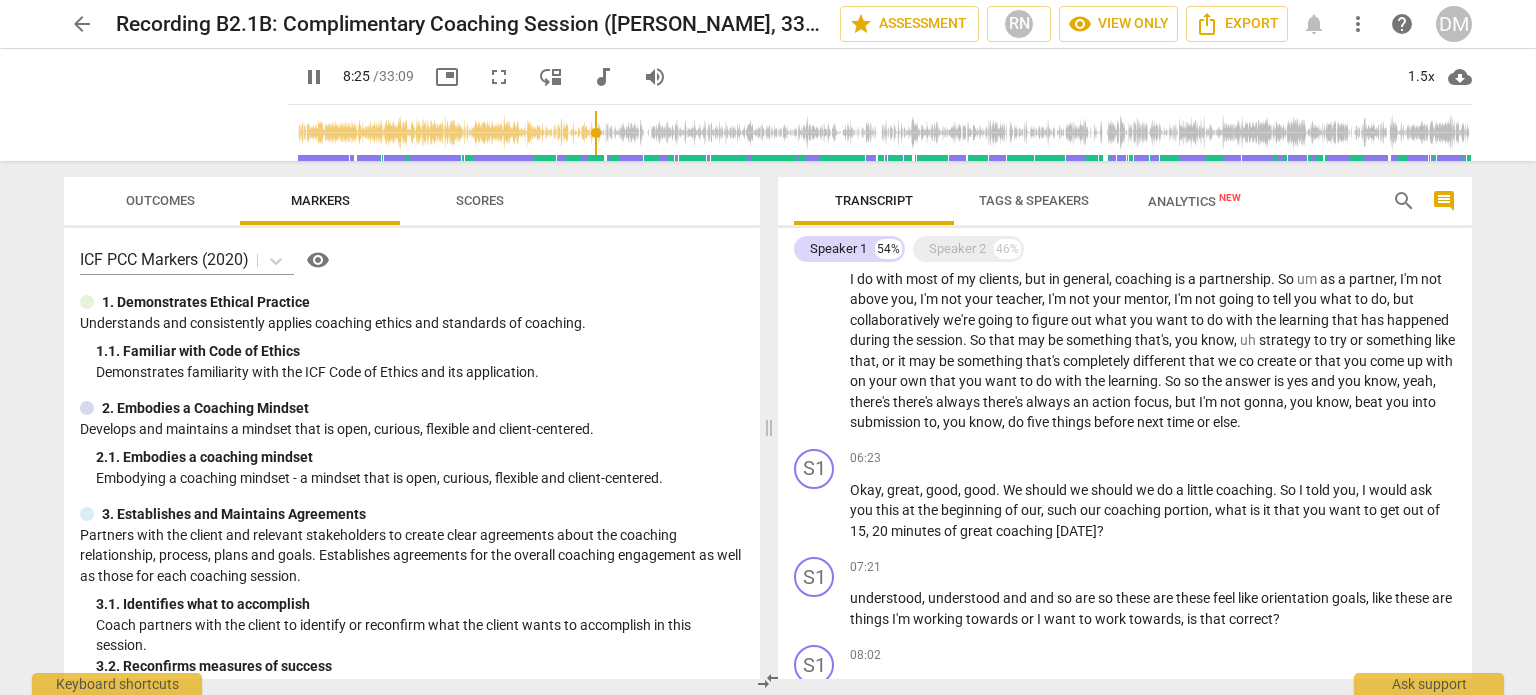 scroll, scrollTop: 1291, scrollLeft: 0, axis: vertical 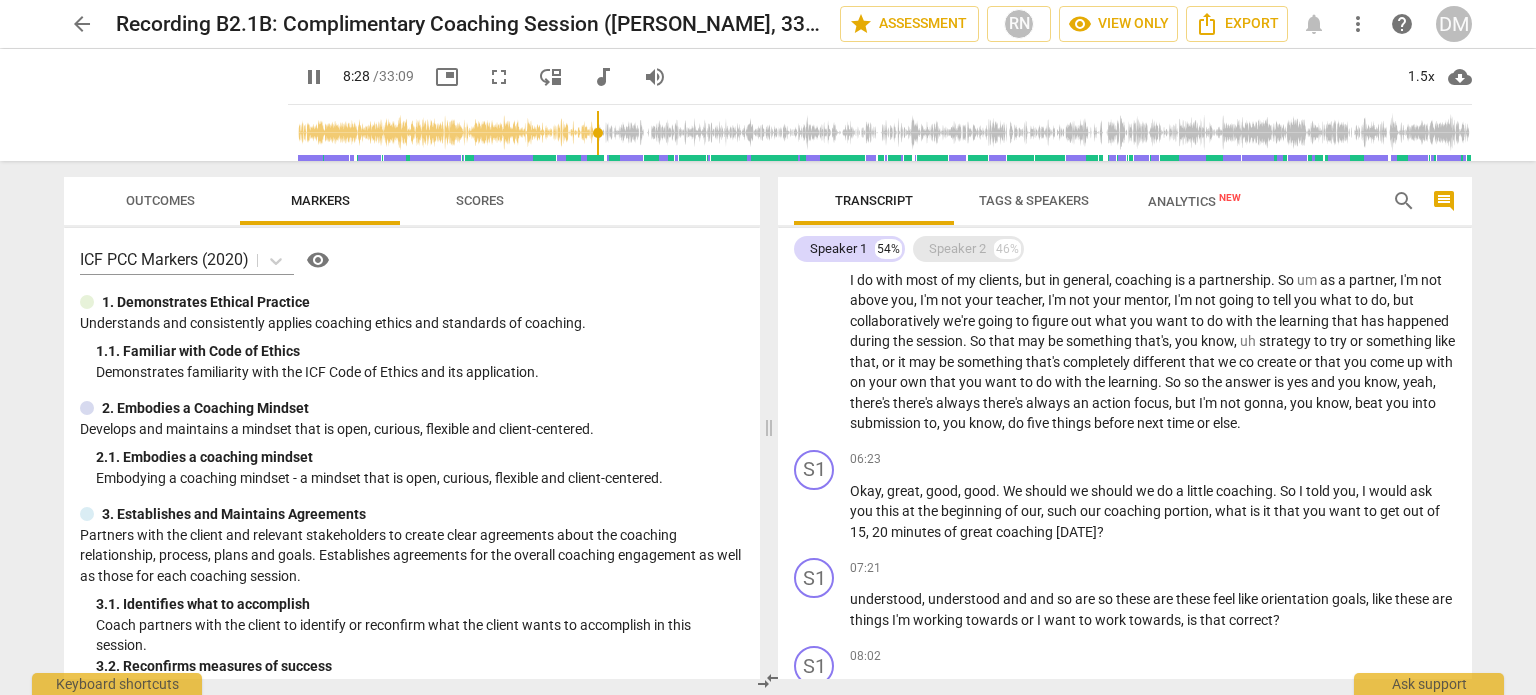 click on "Speaker 2" at bounding box center (957, 249) 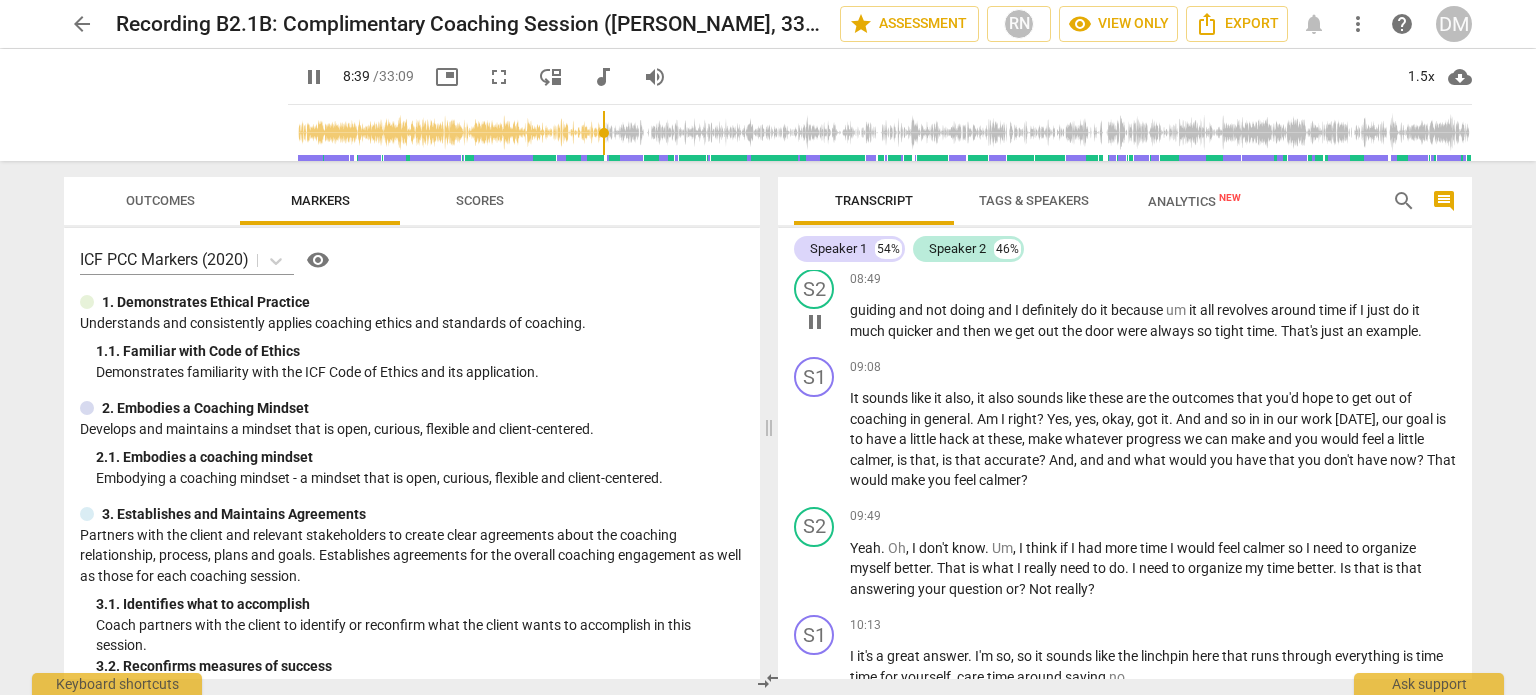 scroll, scrollTop: 2875, scrollLeft: 0, axis: vertical 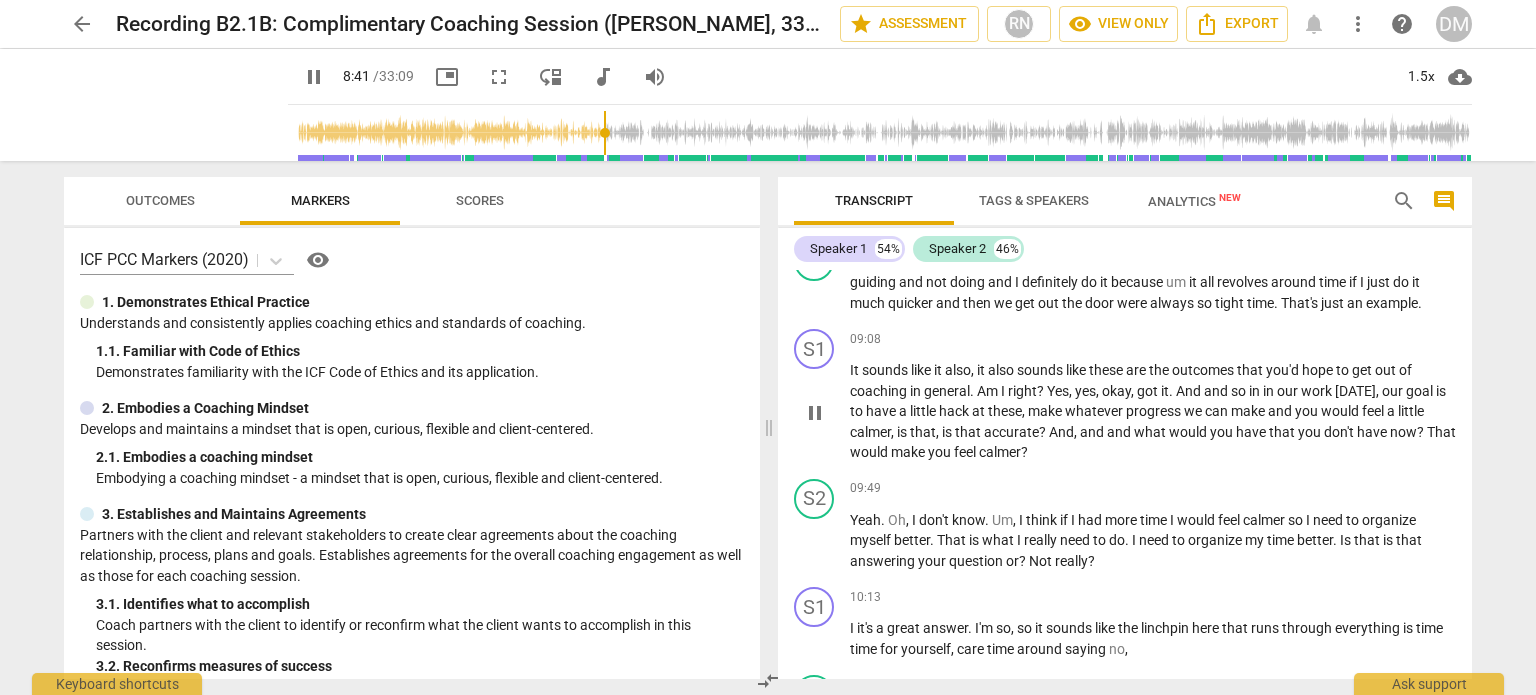 click on "like" at bounding box center (922, 370) 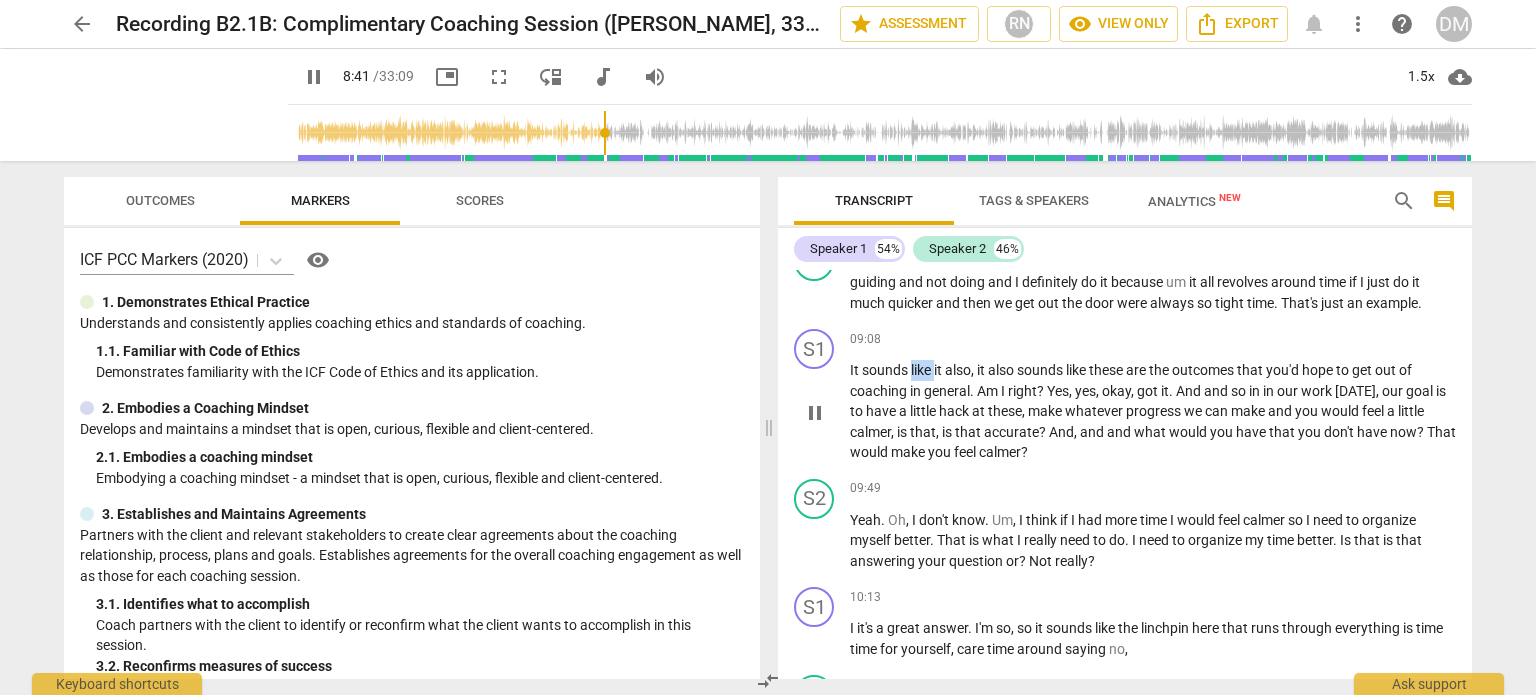 click on "like" at bounding box center (922, 370) 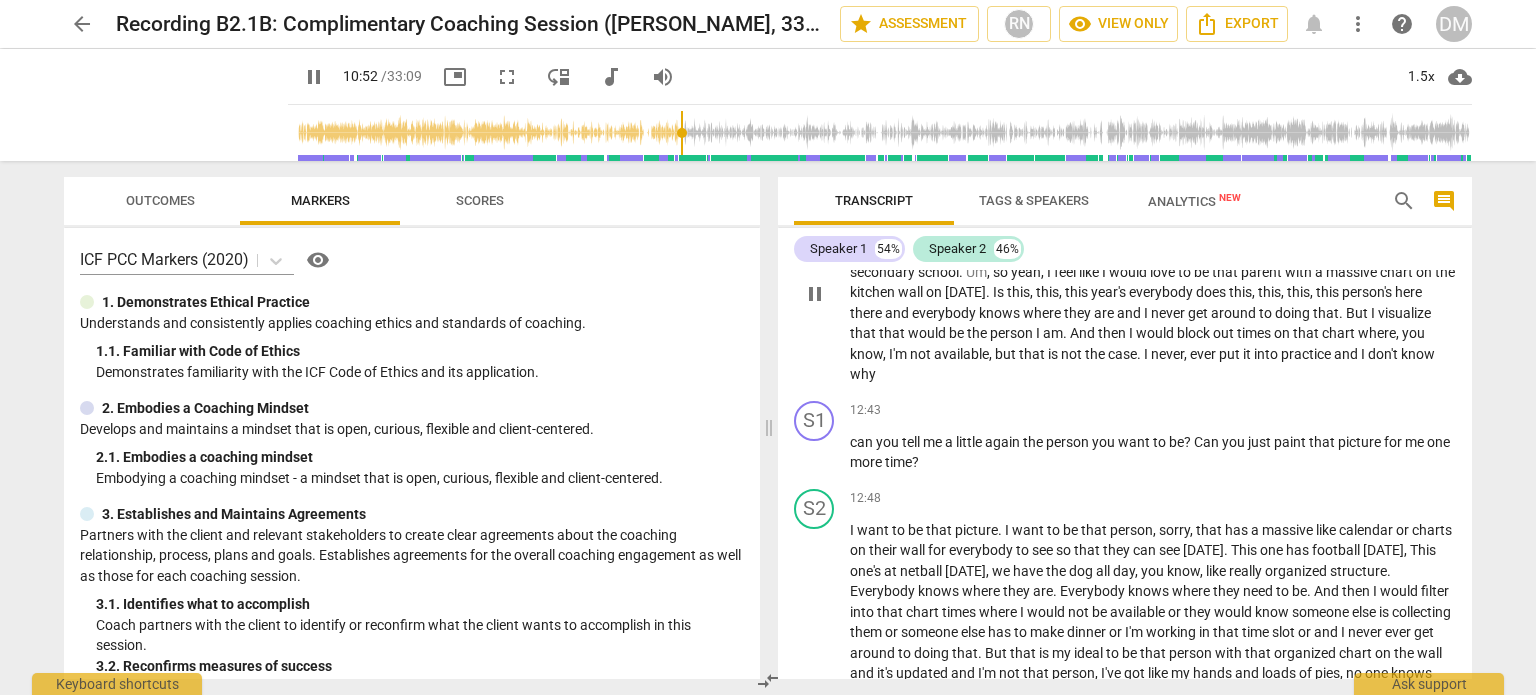 scroll, scrollTop: 3904, scrollLeft: 0, axis: vertical 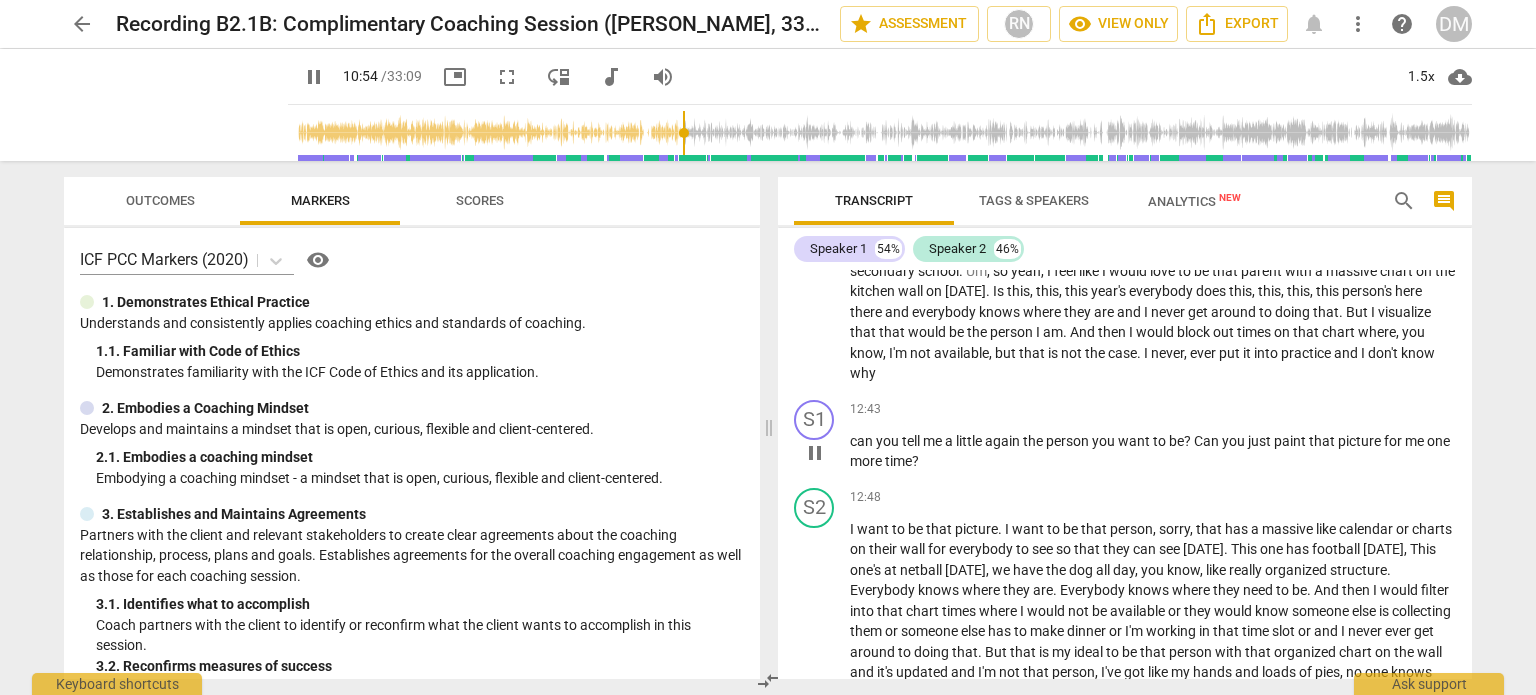 click on "little" at bounding box center [970, 441] 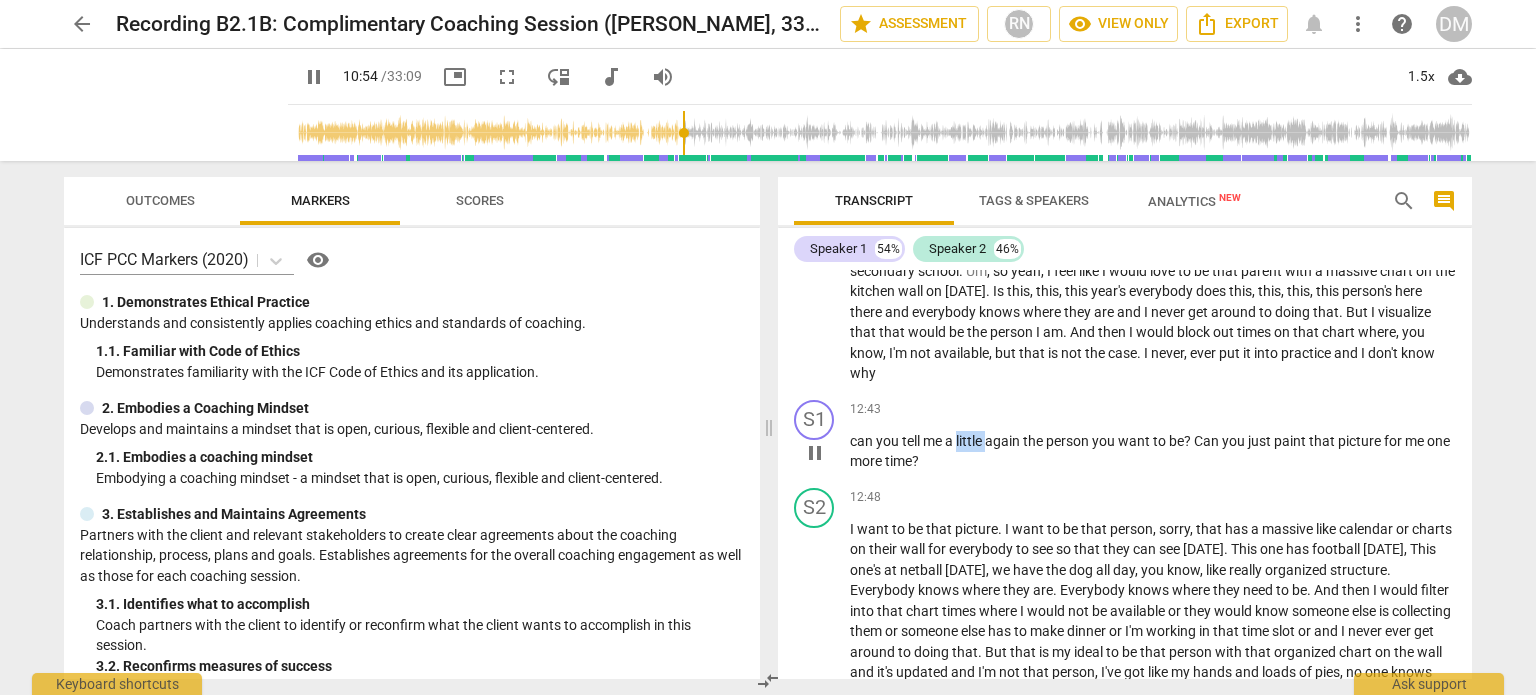 click on "little" at bounding box center [970, 441] 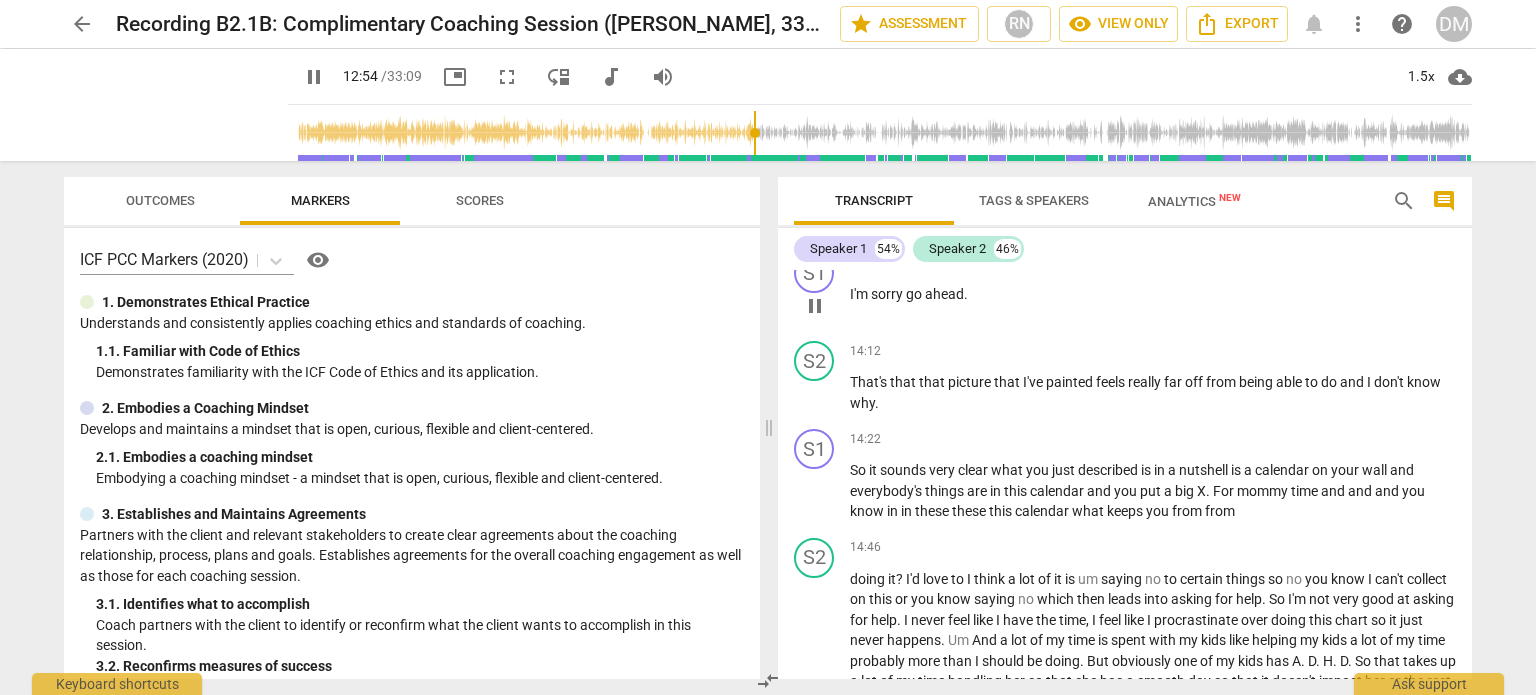 scroll, scrollTop: 4420, scrollLeft: 0, axis: vertical 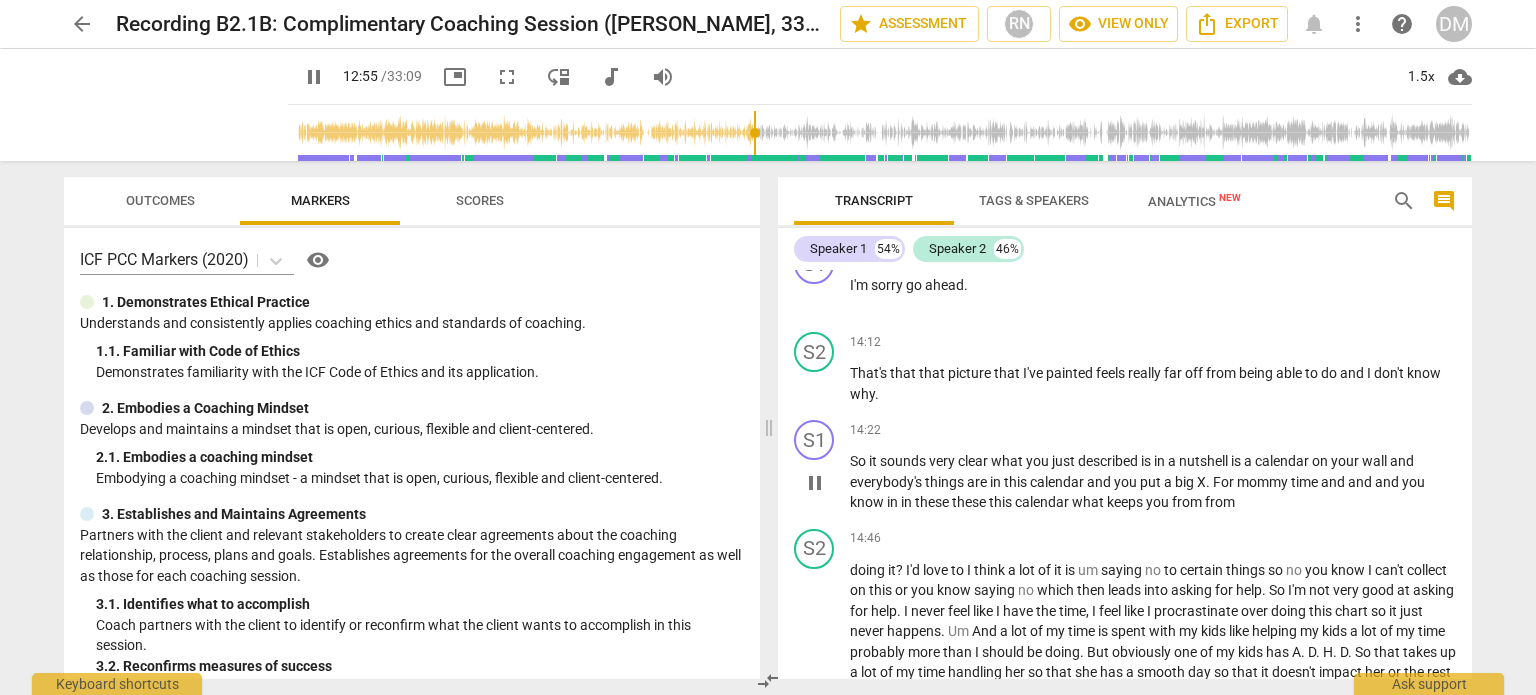 click on "sounds" at bounding box center (904, 461) 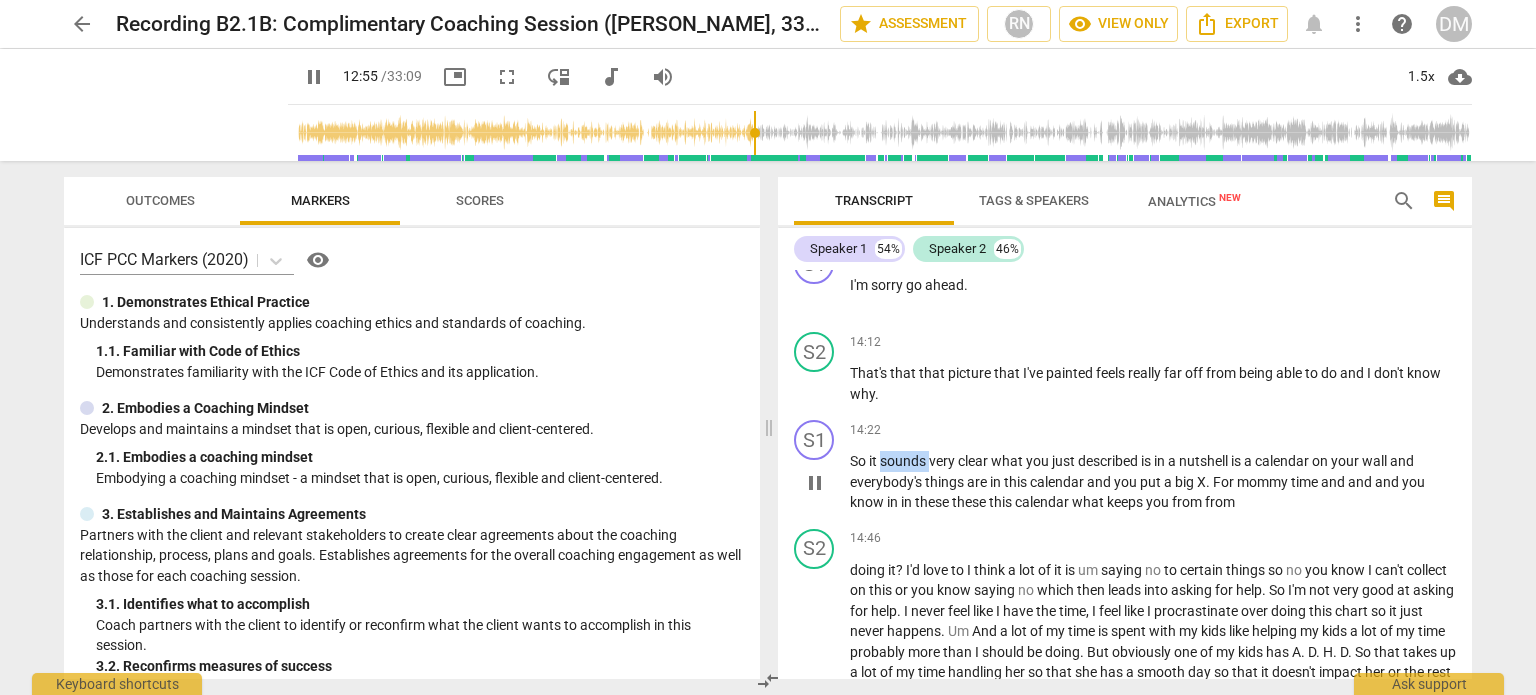 click on "sounds" at bounding box center (904, 461) 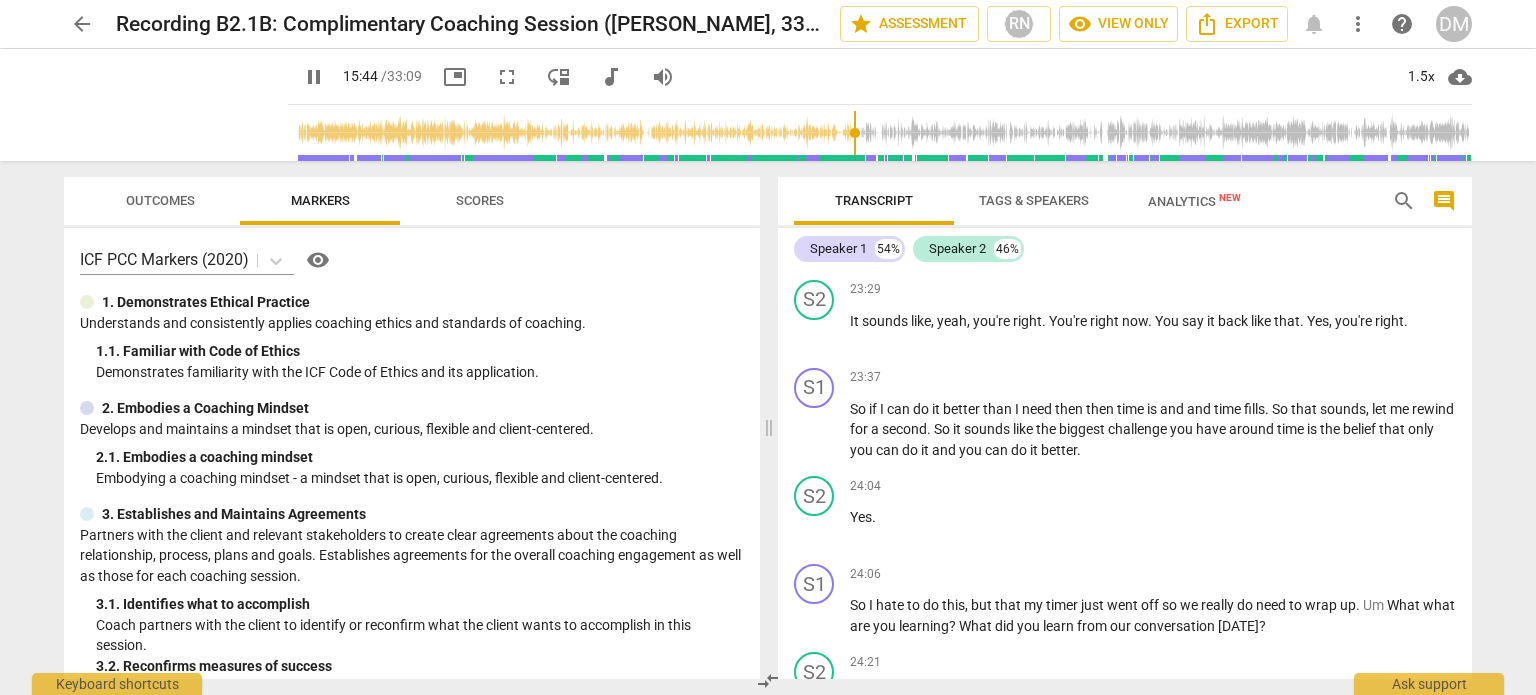scroll, scrollTop: 7496, scrollLeft: 0, axis: vertical 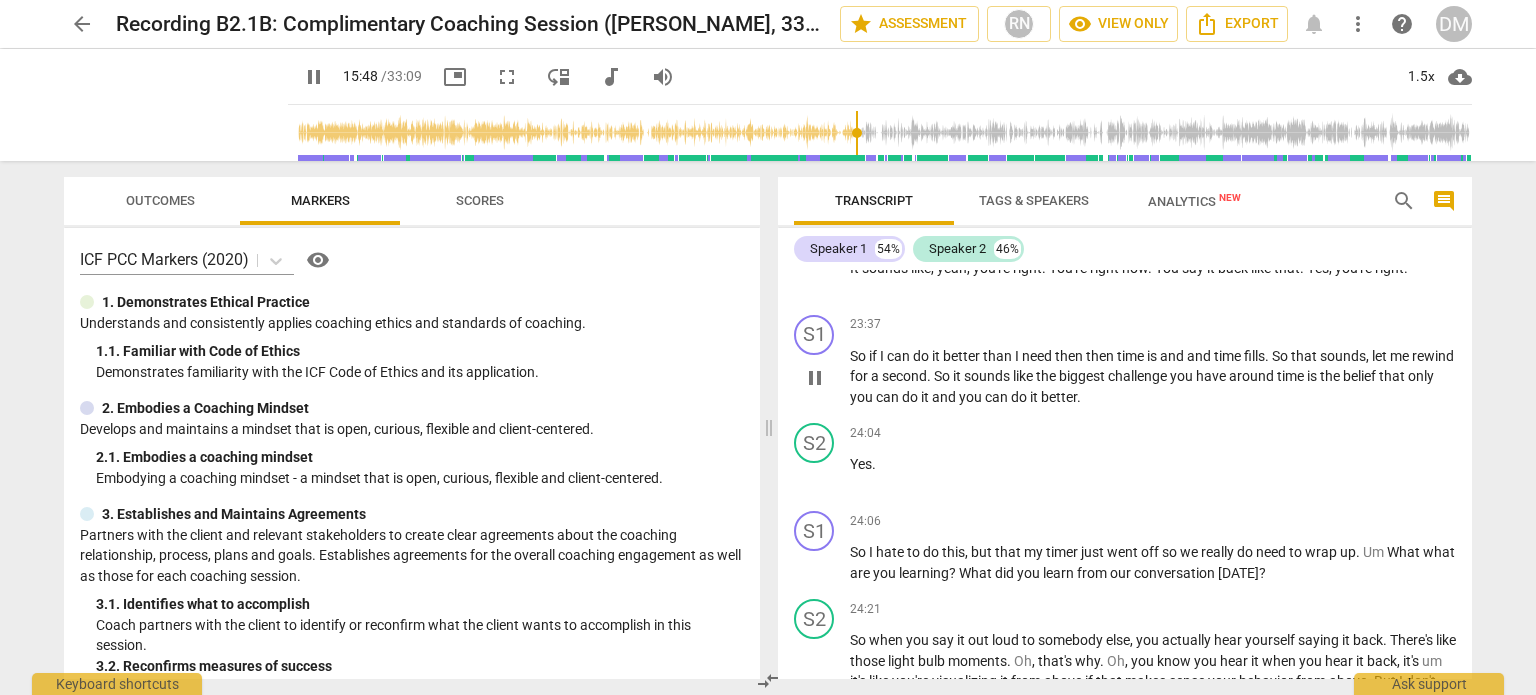 click on "for" at bounding box center (860, 376) 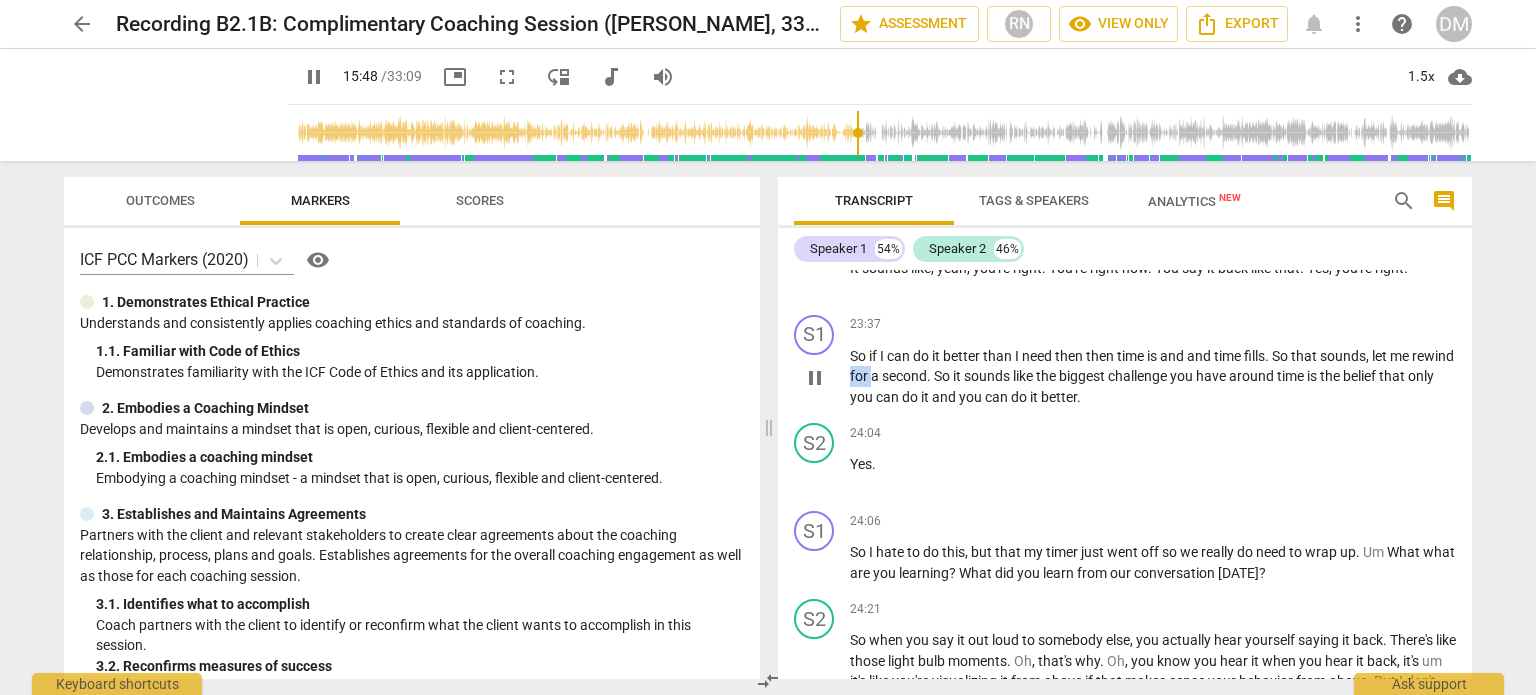 click on "for" at bounding box center [860, 376] 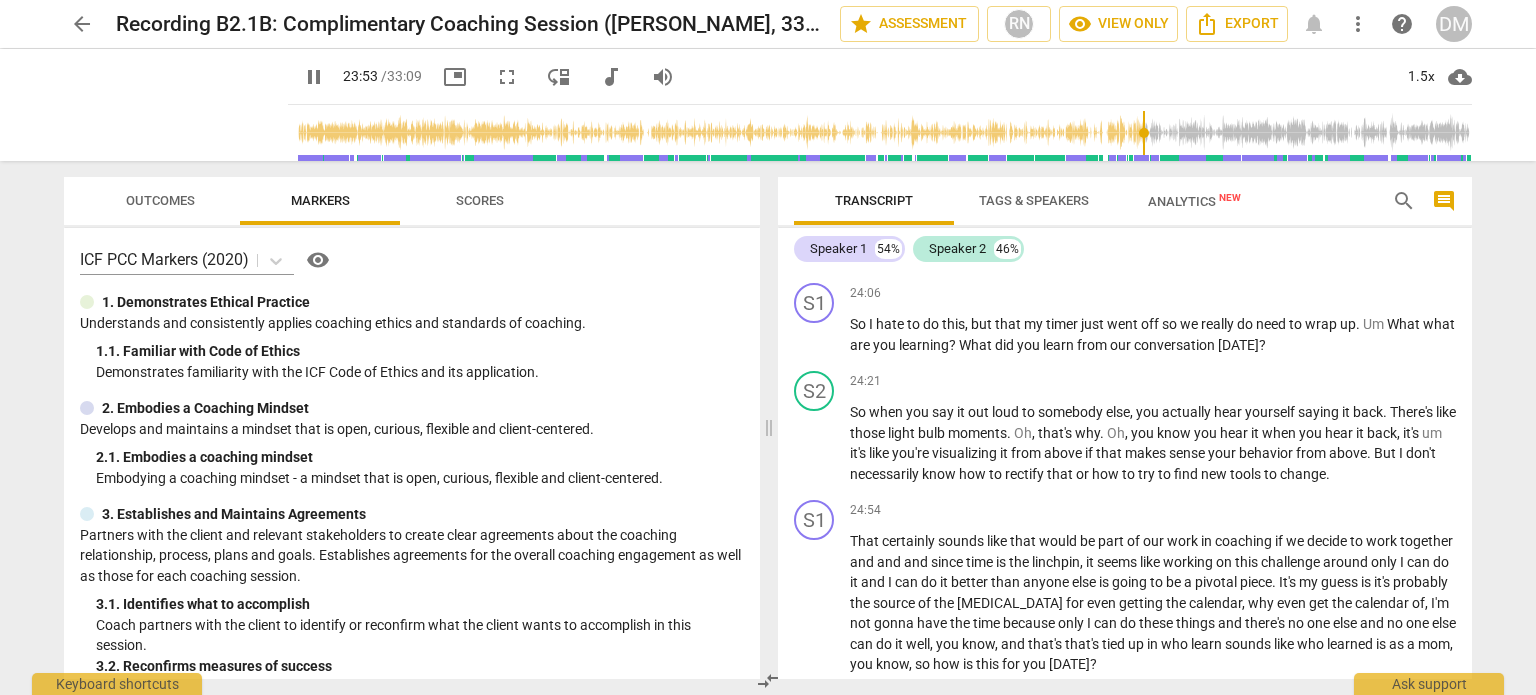 scroll, scrollTop: 7716, scrollLeft: 0, axis: vertical 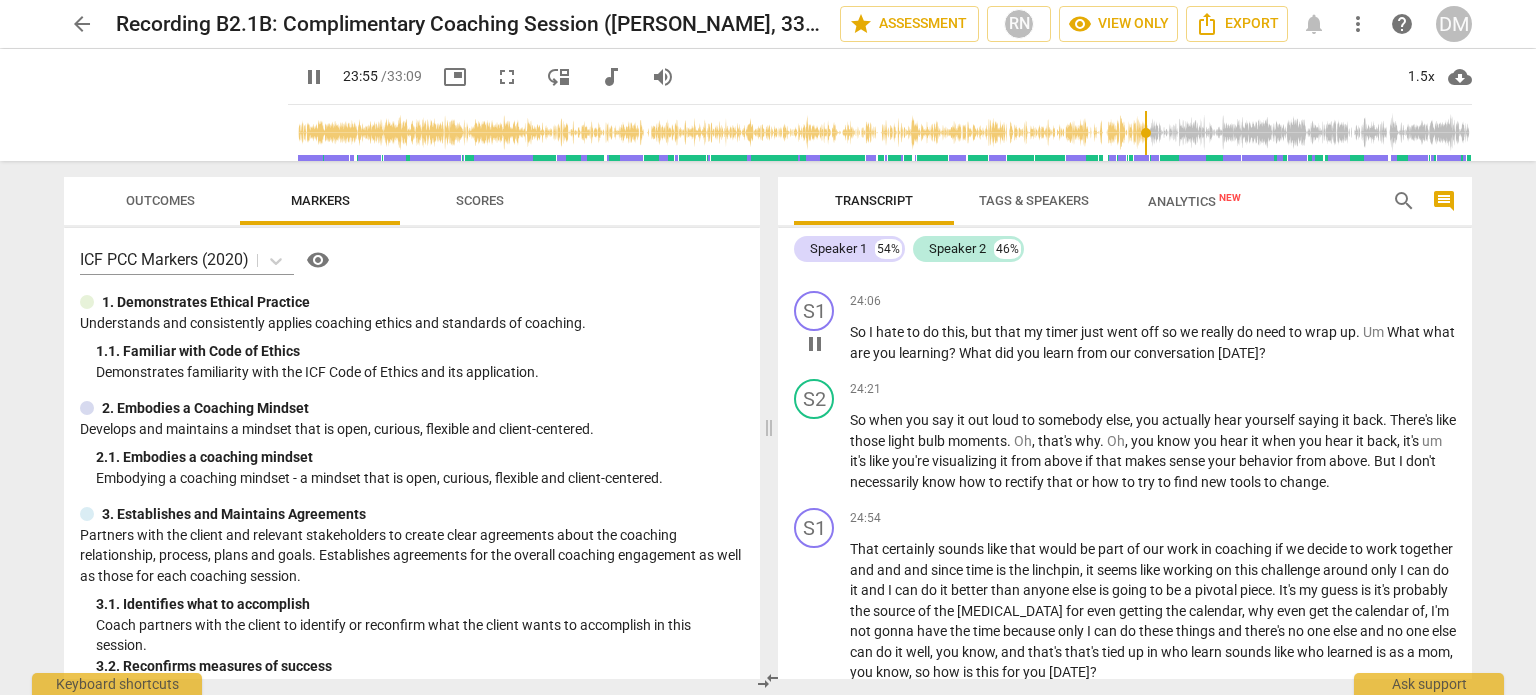 click on "my" at bounding box center (1035, 332) 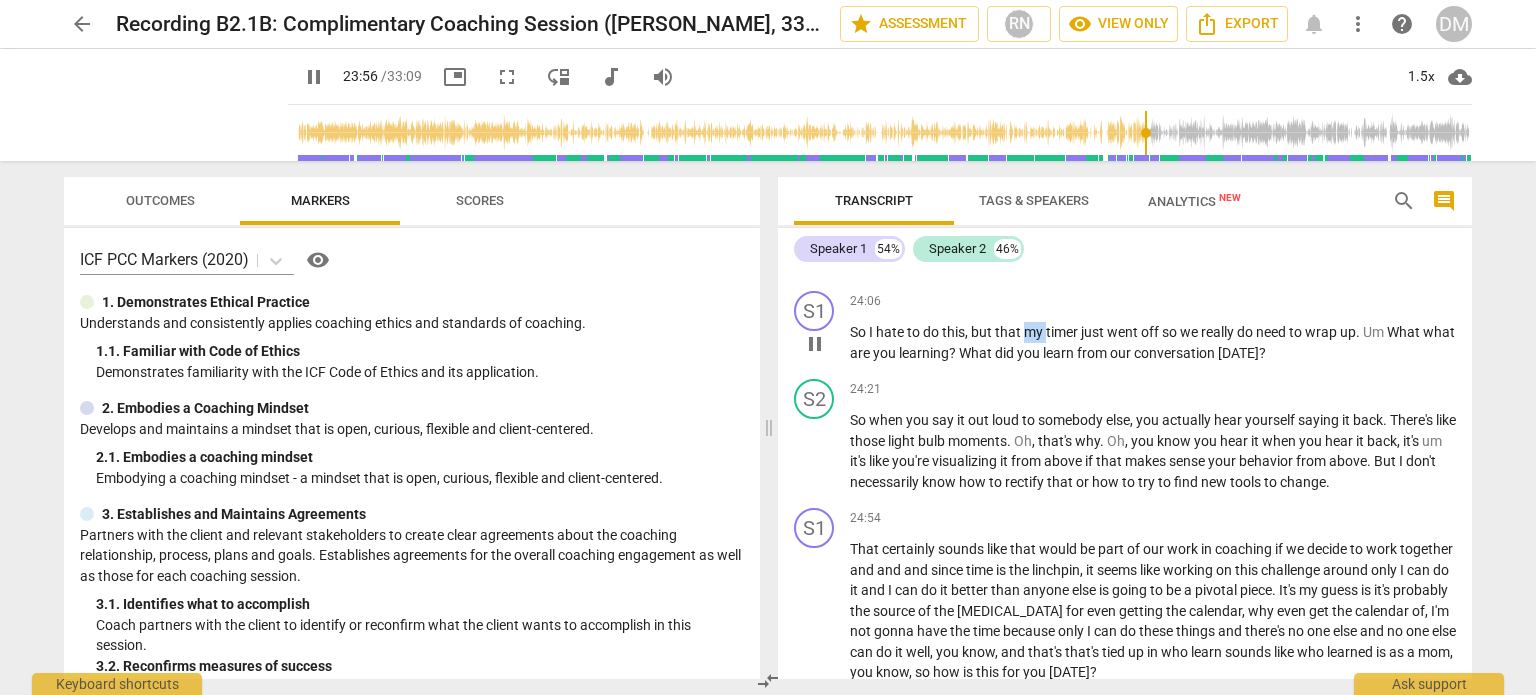 click on "my" at bounding box center (1035, 332) 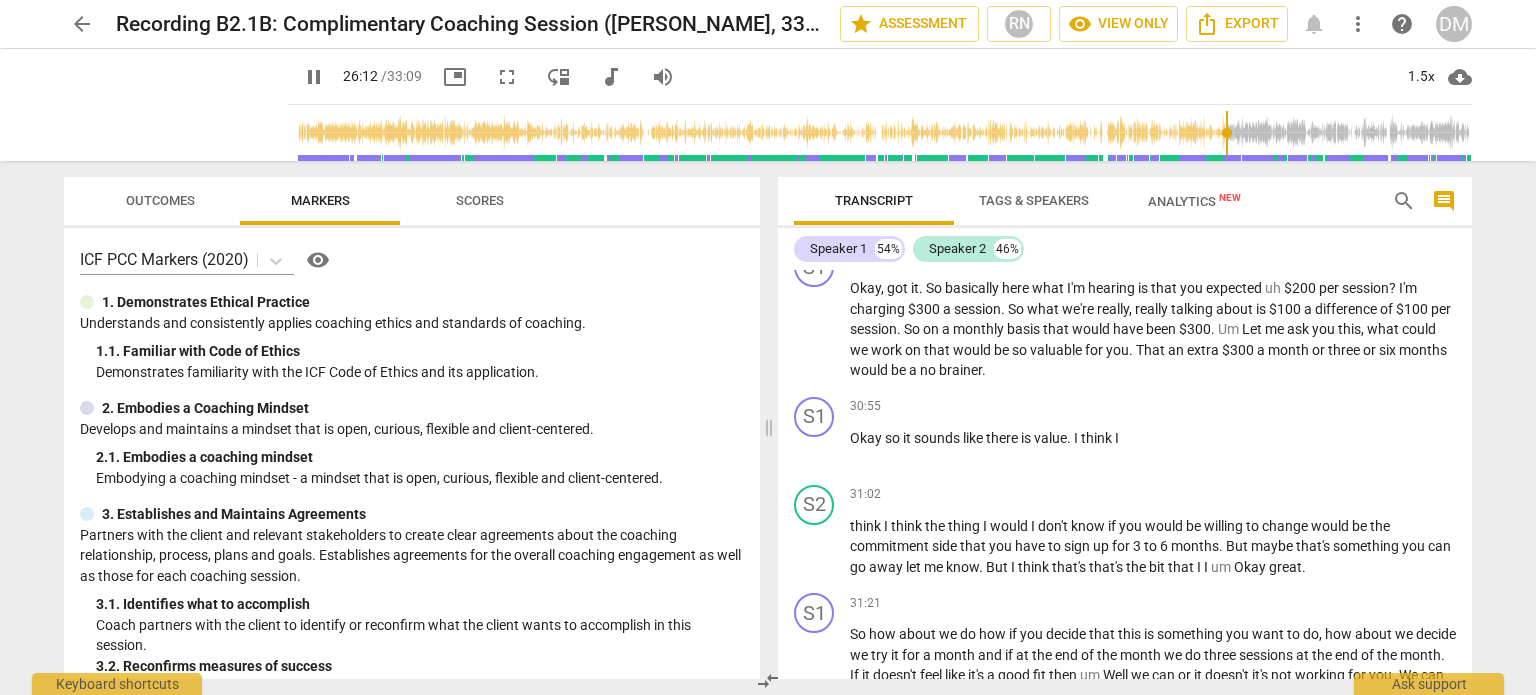scroll, scrollTop: 9624, scrollLeft: 0, axis: vertical 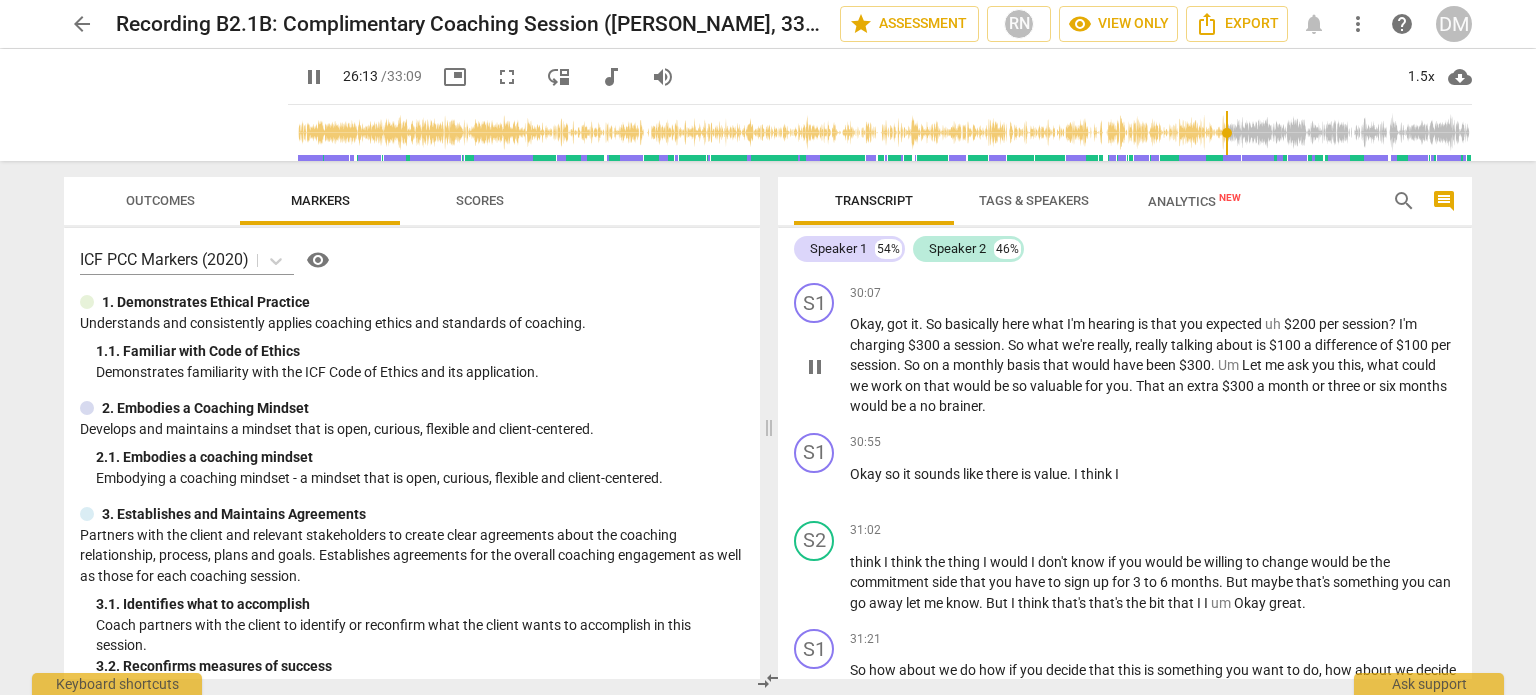 click on "charging" at bounding box center [879, 345] 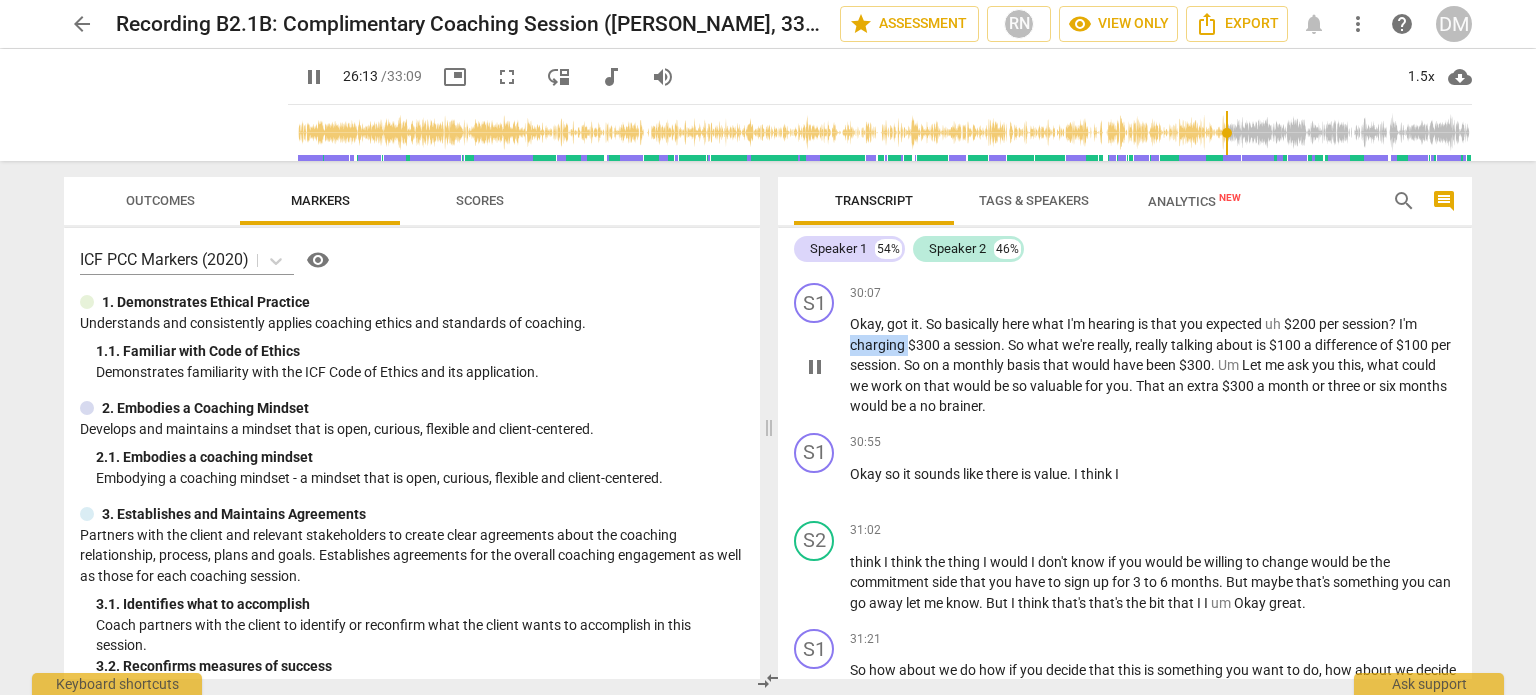 click on "charging" at bounding box center [879, 345] 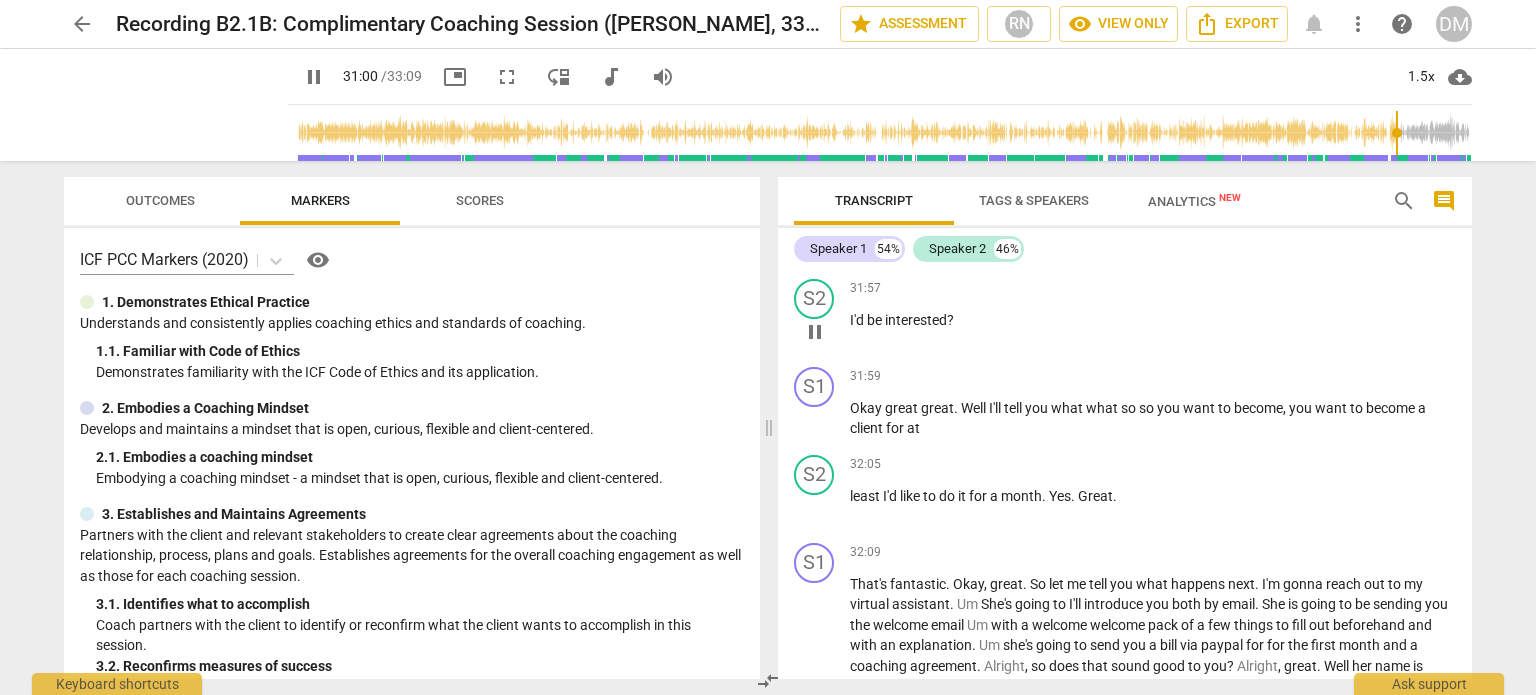 scroll, scrollTop: 10123, scrollLeft: 0, axis: vertical 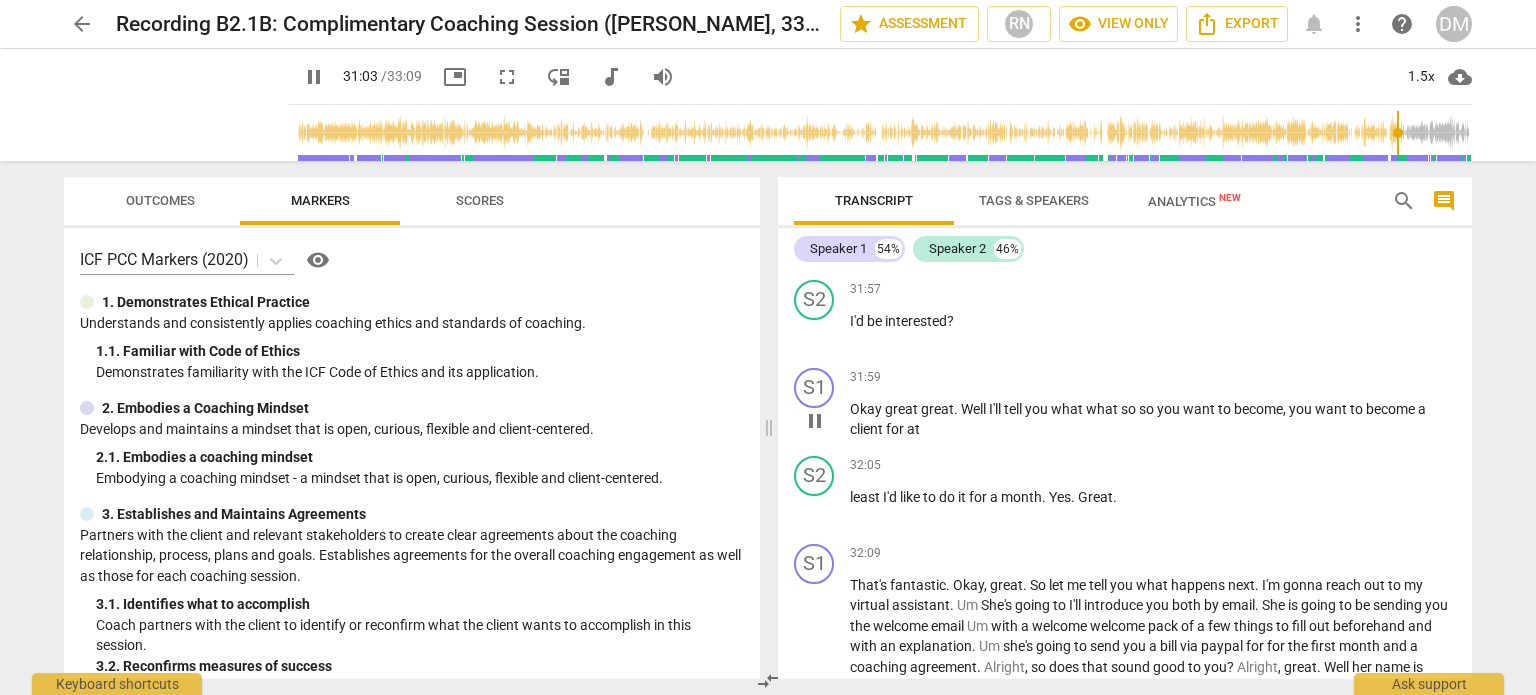 click on "what" at bounding box center [1068, 409] 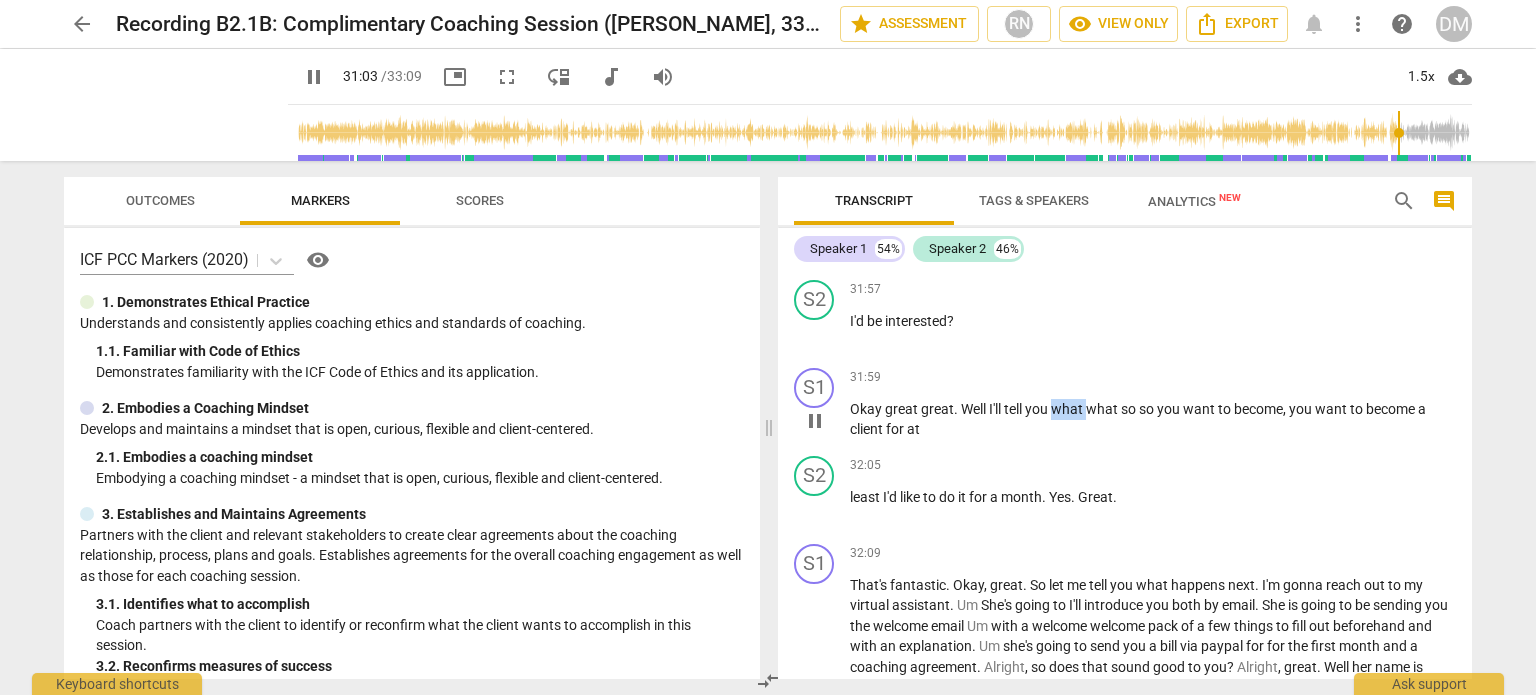 click on "what" at bounding box center [1068, 409] 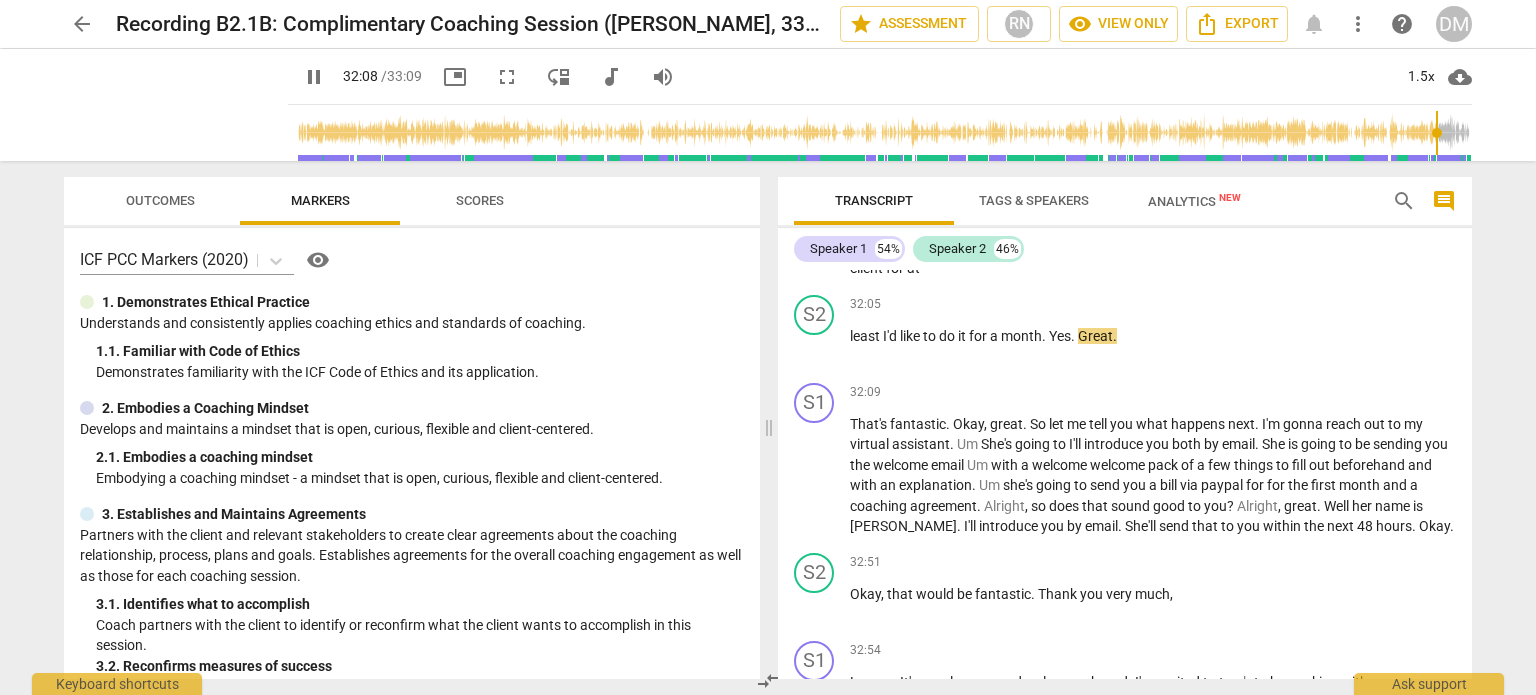 scroll, scrollTop: 10284, scrollLeft: 0, axis: vertical 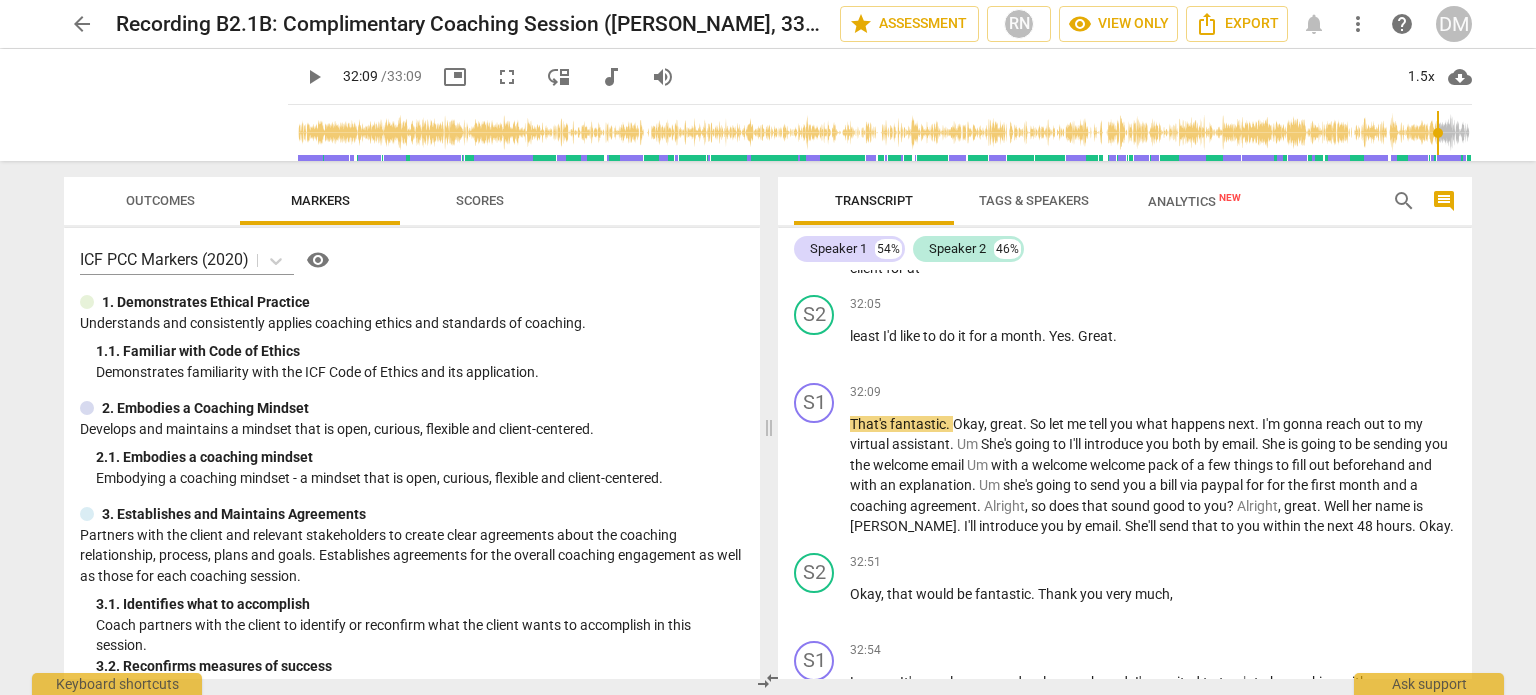 type on "1930" 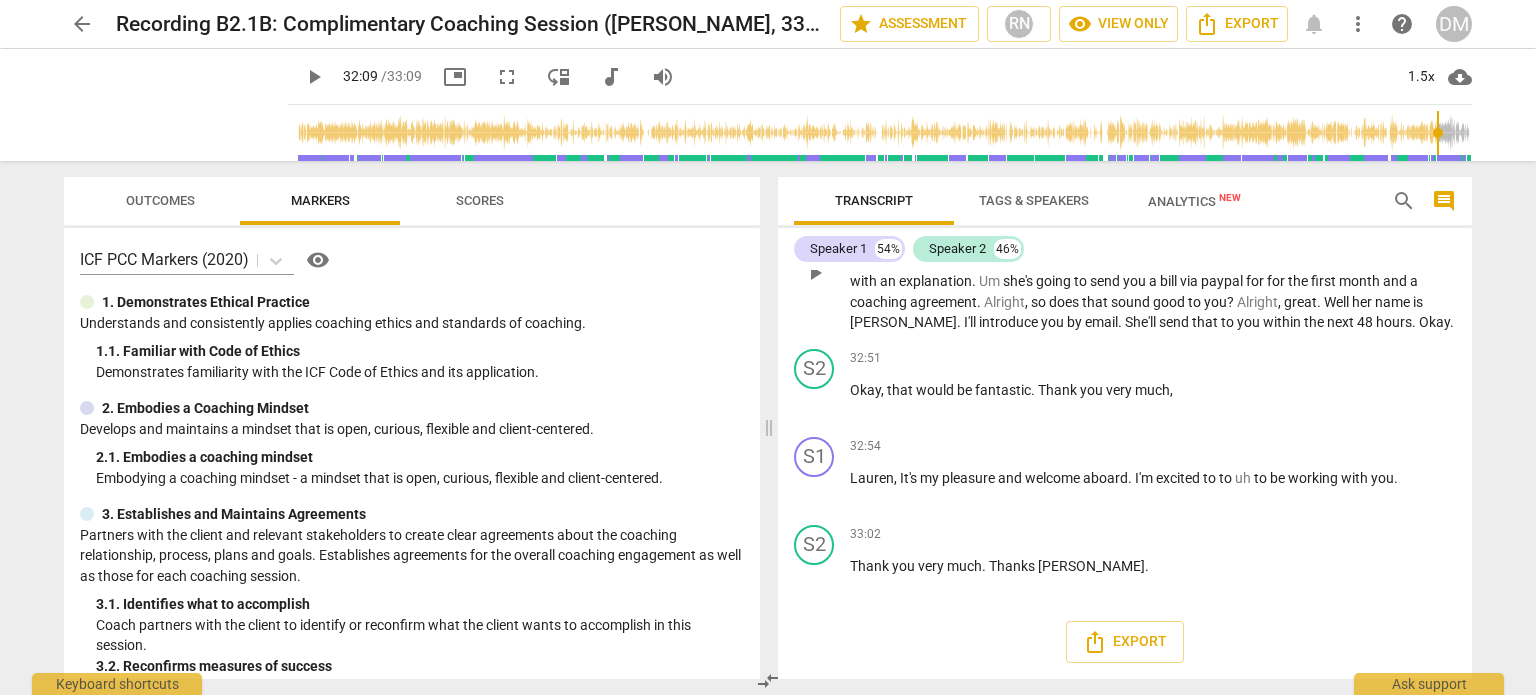 scroll, scrollTop: 10517, scrollLeft: 0, axis: vertical 